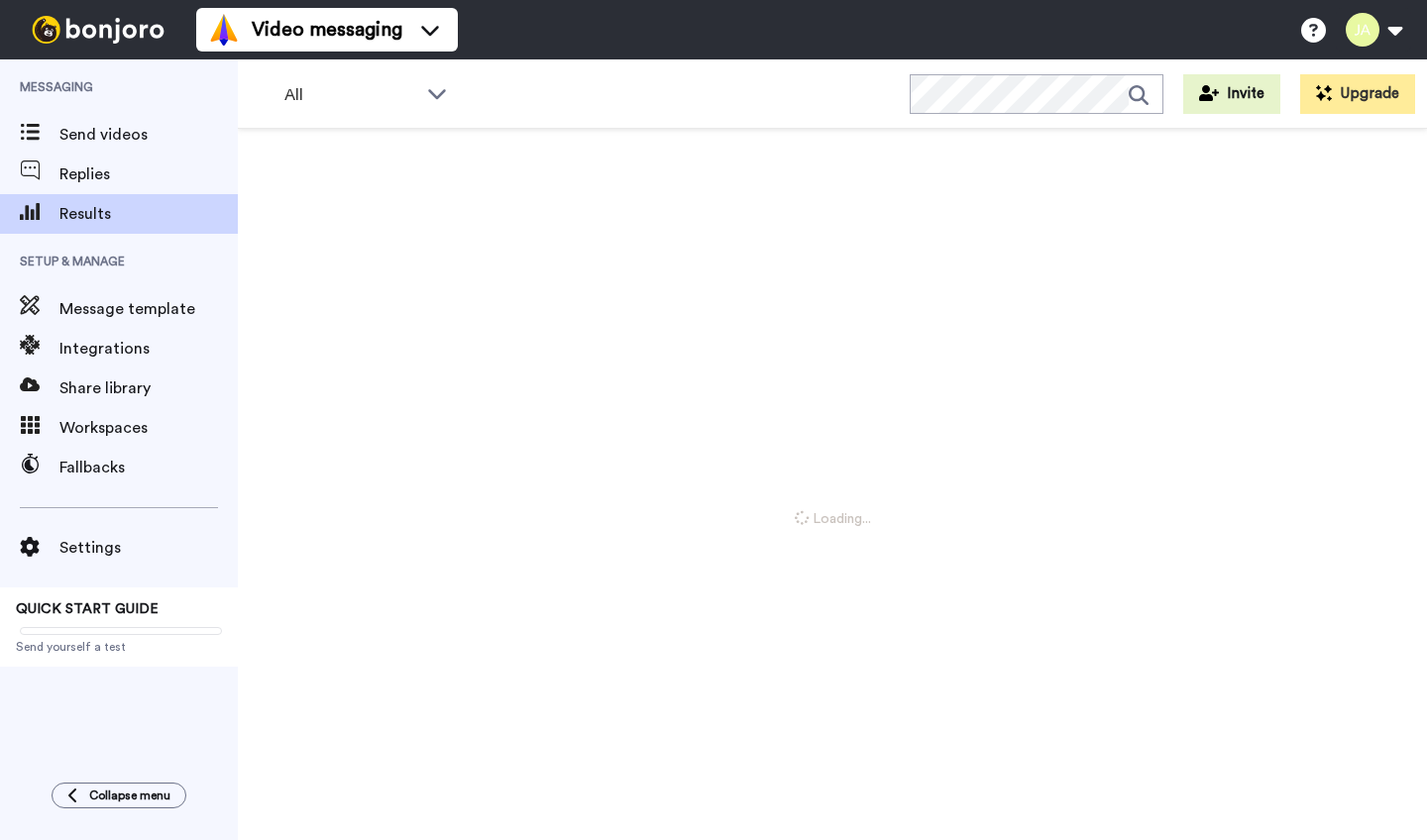 scroll, scrollTop: 0, scrollLeft: 0, axis: both 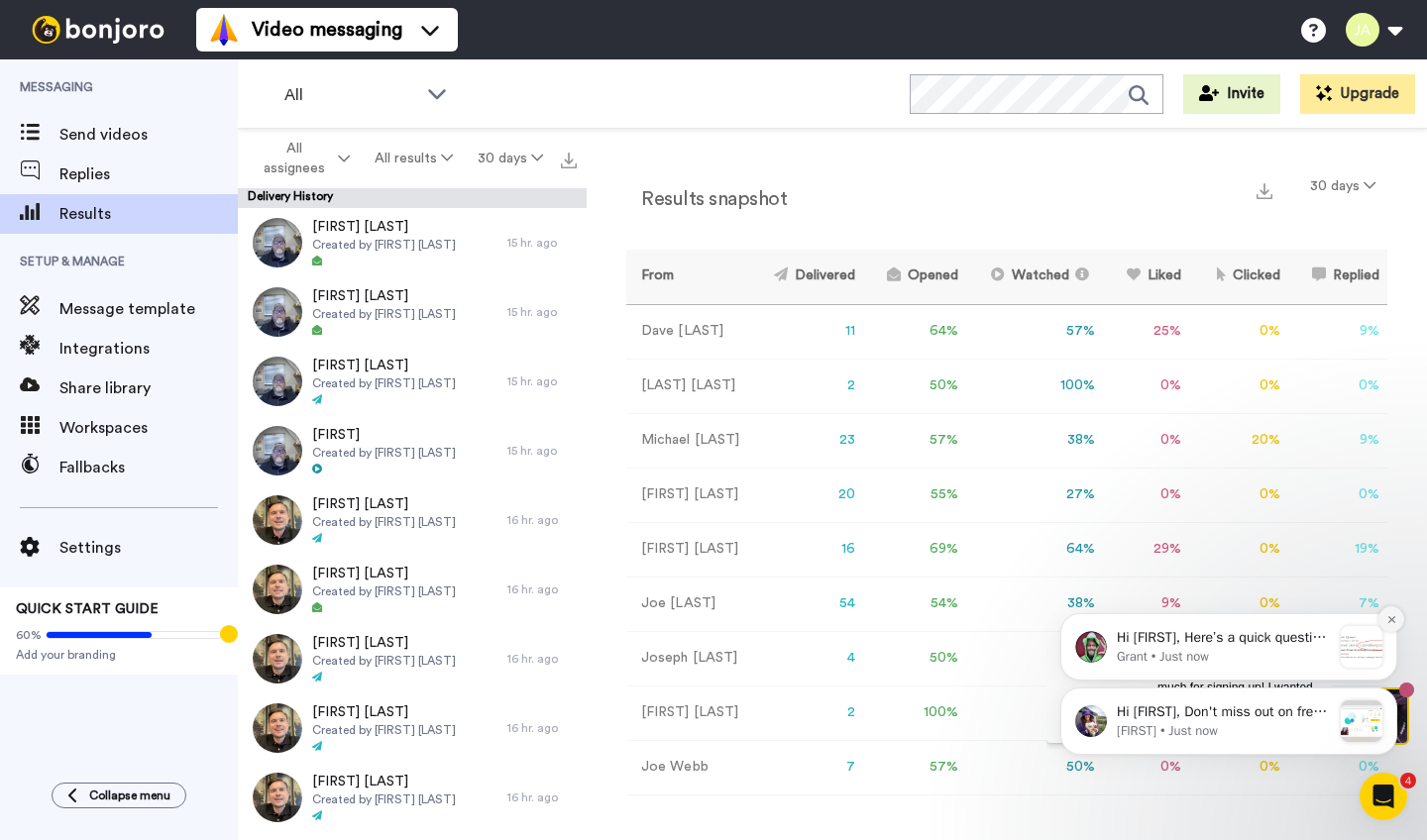 click 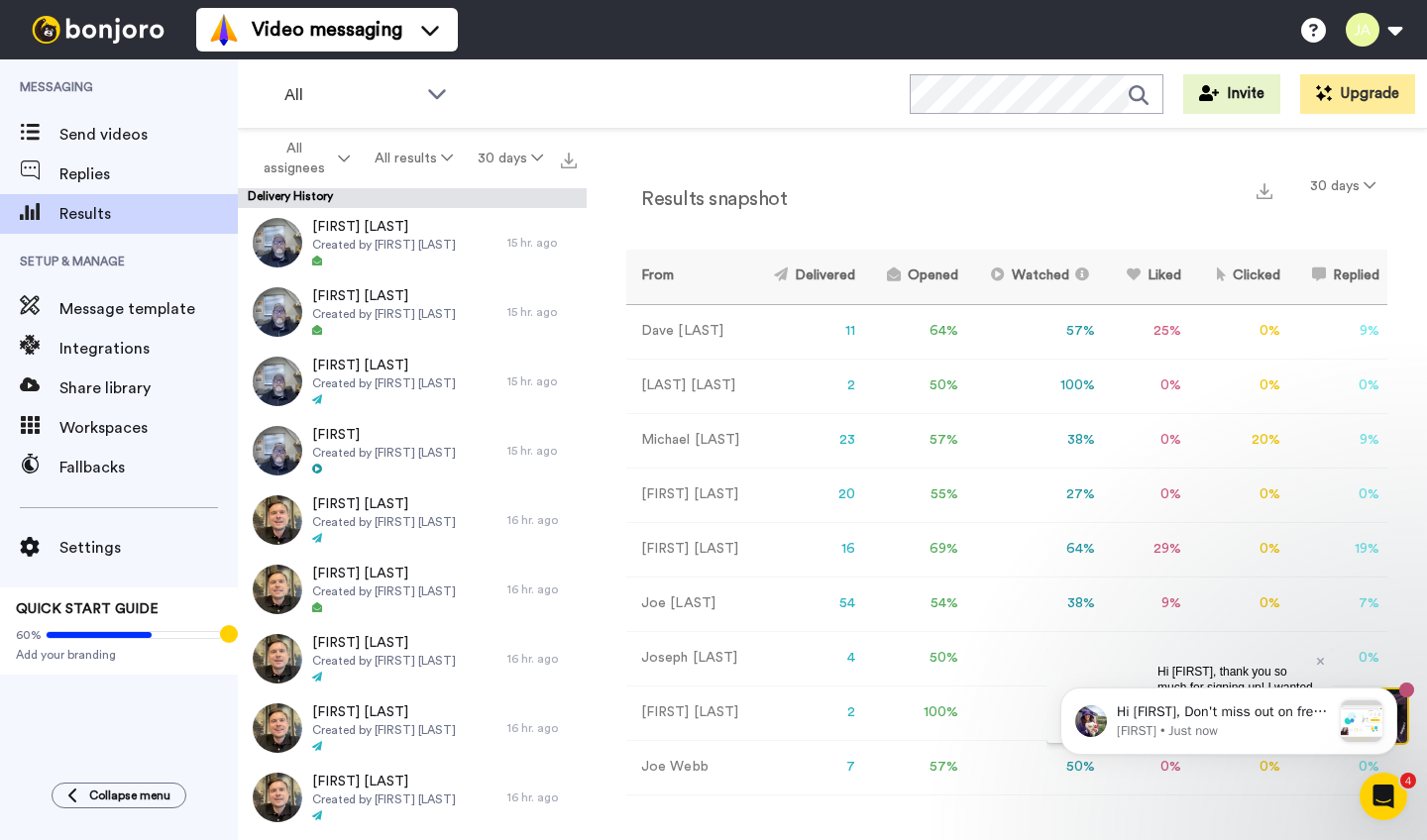 click on "Hi Joseph, Don't miss out on free screencasting and webcam videos with our Chrome extension.  Access your videos in the 'Video Library' tab and share with simple URL. Build up a library of videos for quick re-use to: Share easily in social media channels, , Embed in mass marketing emails from tools like Mailchimp, See how, Quickly record and drop a video link into a personal email., Upload videos to your Video Library to share or host them anywhere or use them in Next Gen templates. We recently pulled together a few more examples of how to use it. Here's our blog post for inspiration. Amy • Just now" at bounding box center [1229, 631] 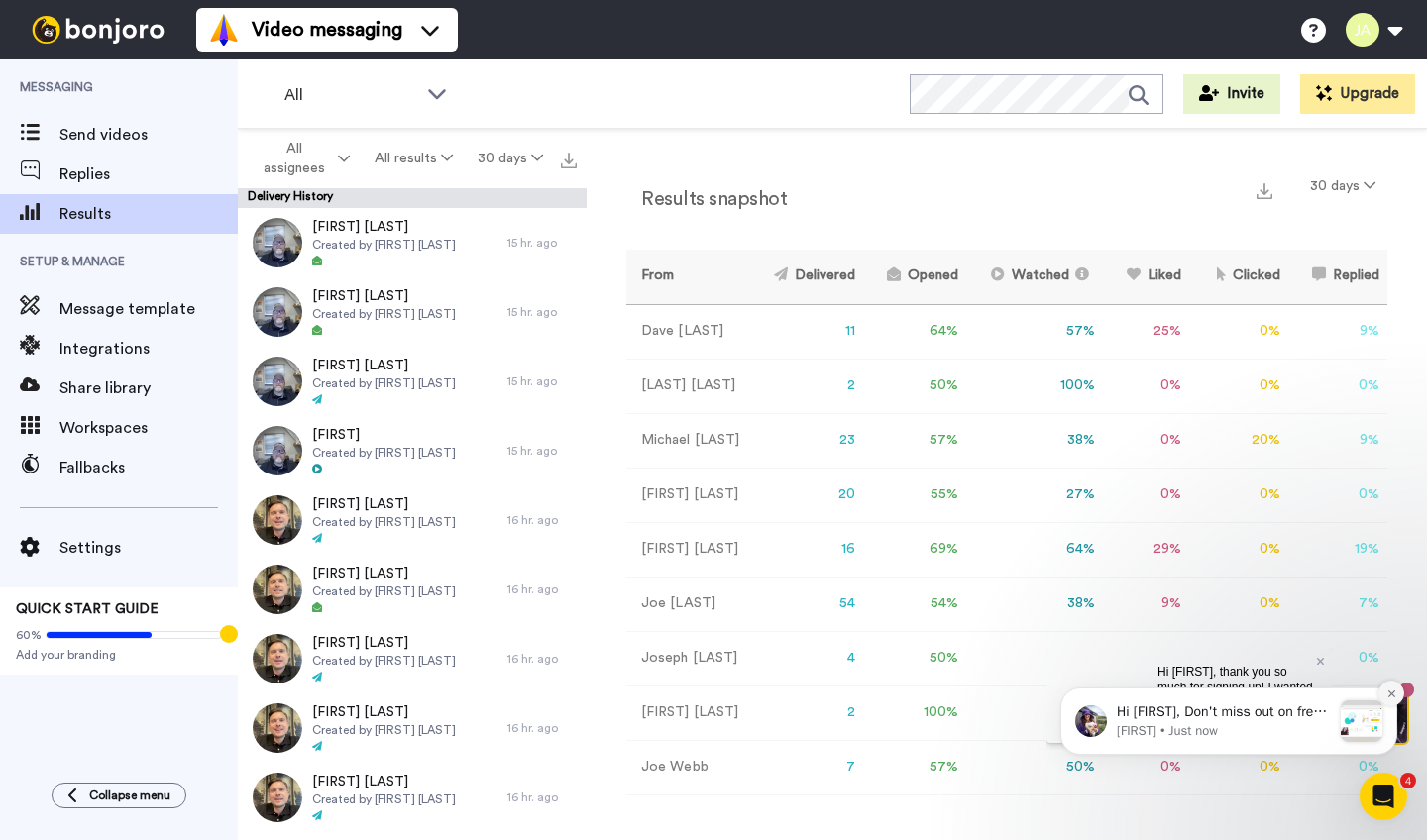 click 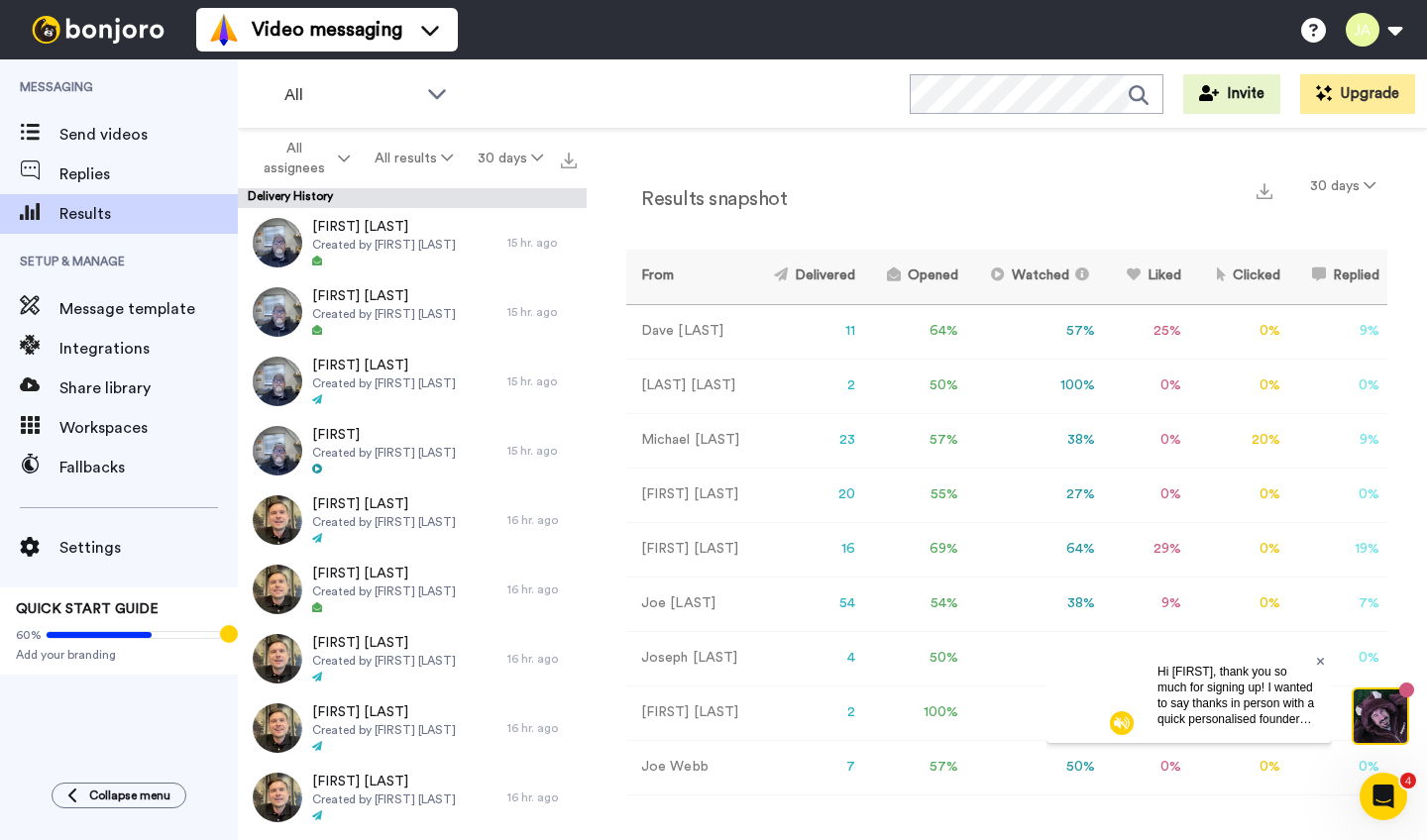 click 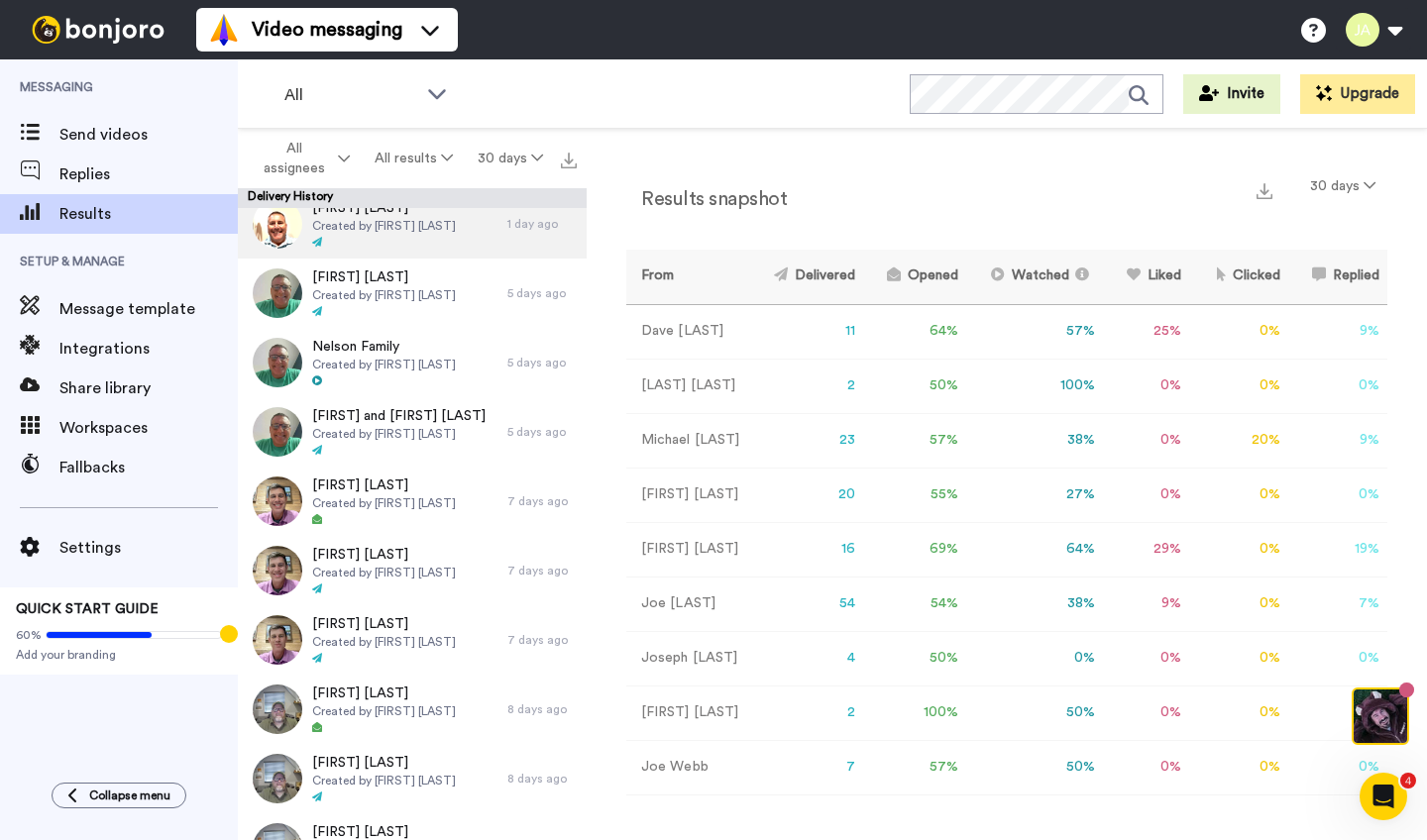 scroll, scrollTop: 2240, scrollLeft: 0, axis: vertical 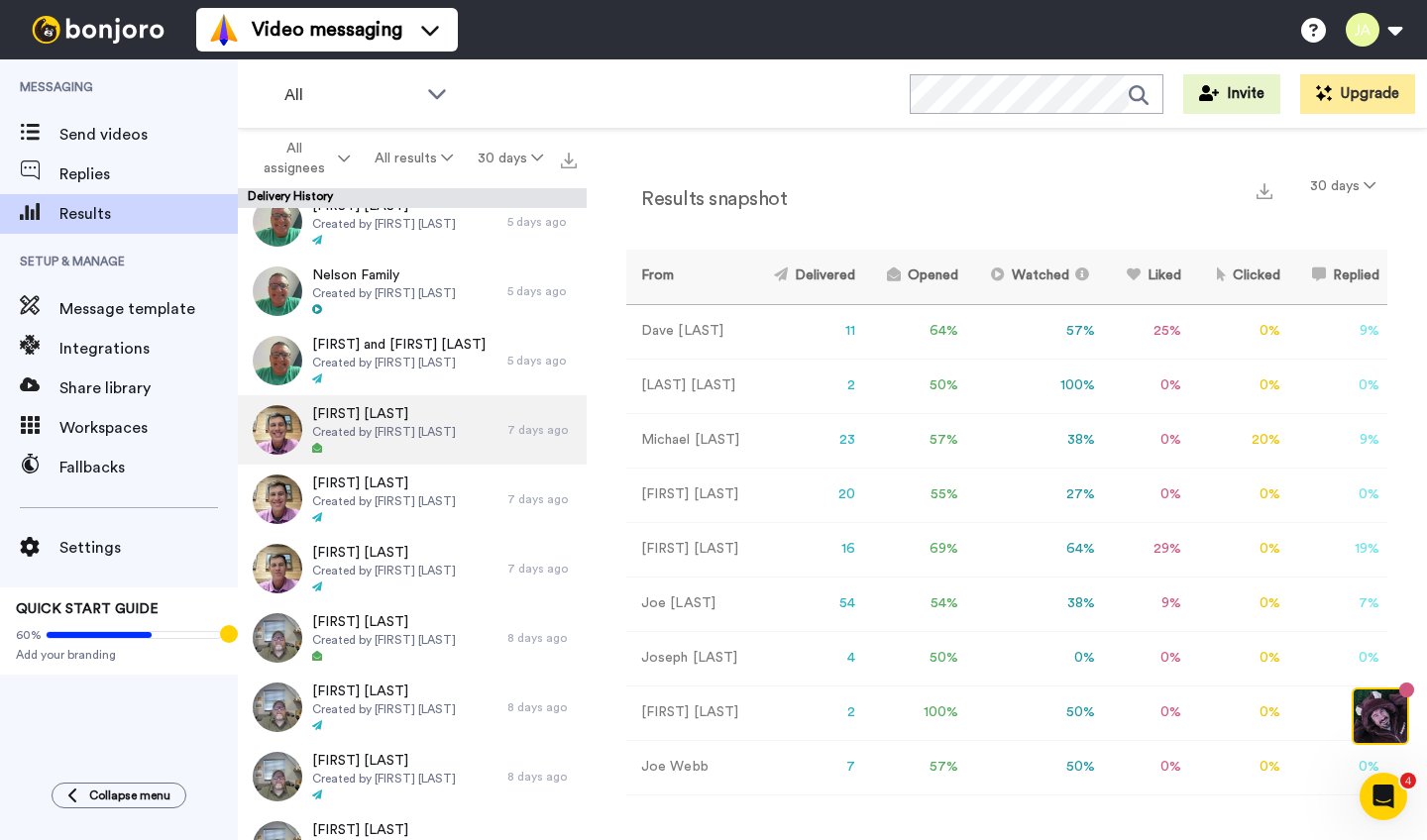 click on "Allie Gorecki" at bounding box center (384, 414) 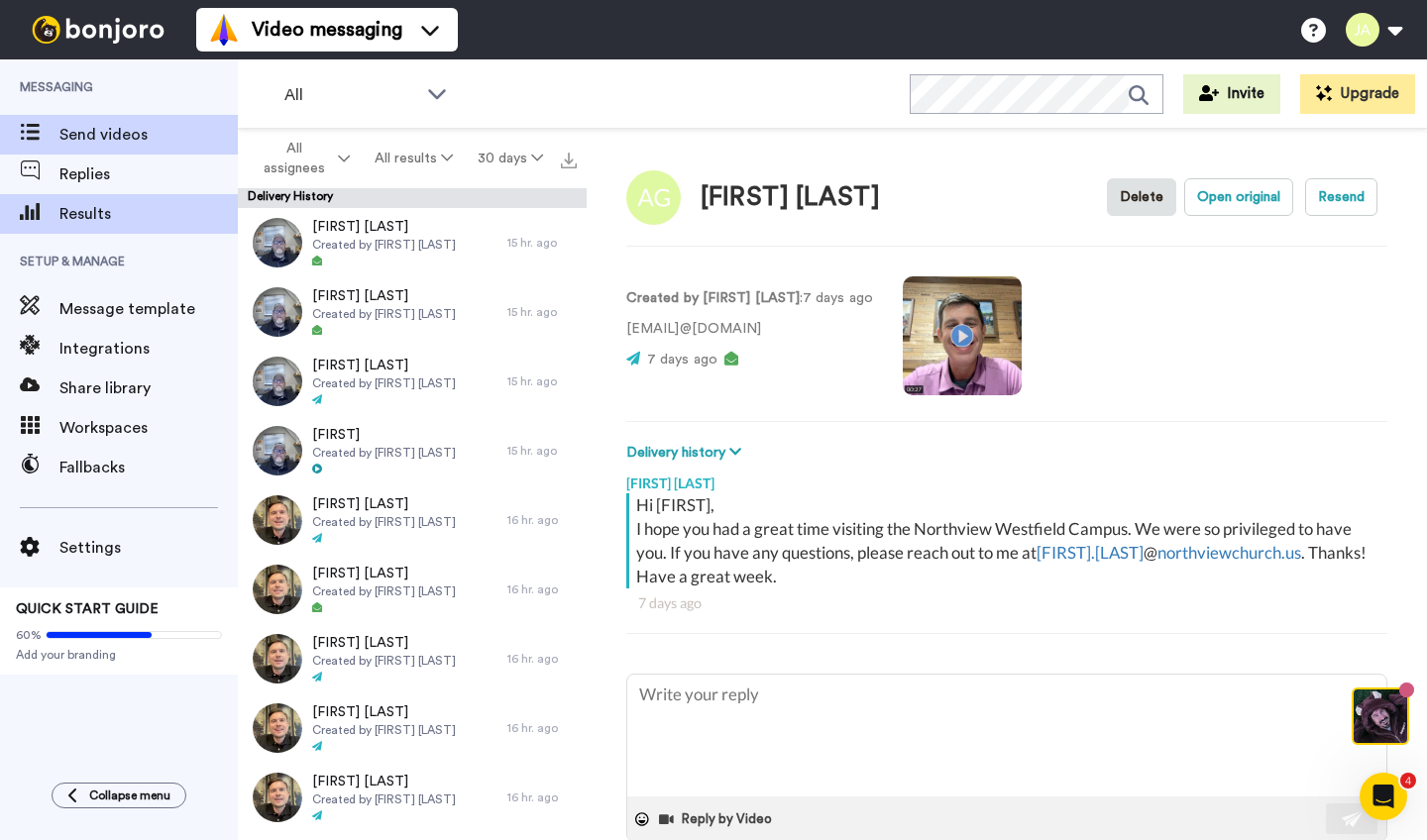 scroll, scrollTop: 0, scrollLeft: 0, axis: both 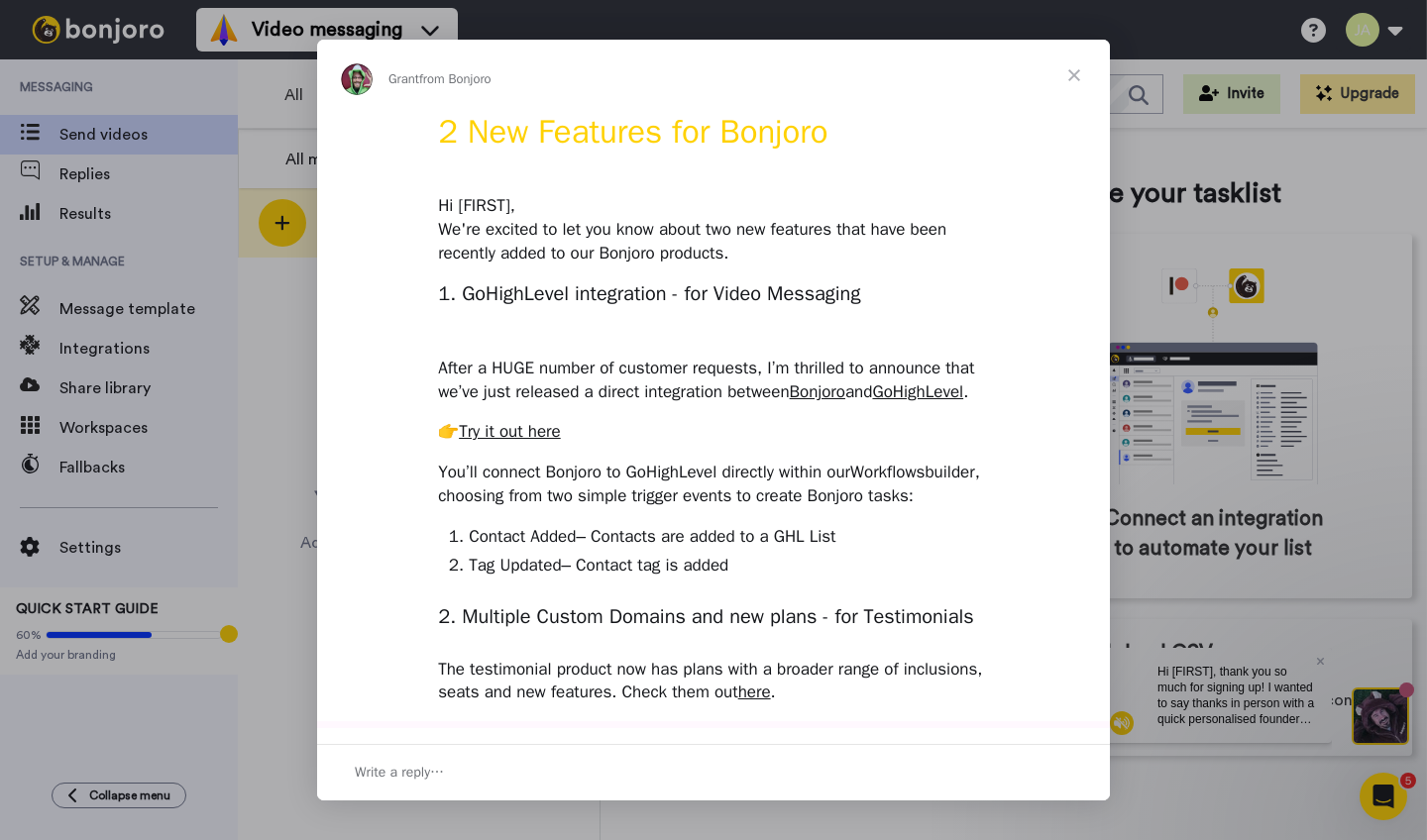 click at bounding box center (1074, 75) 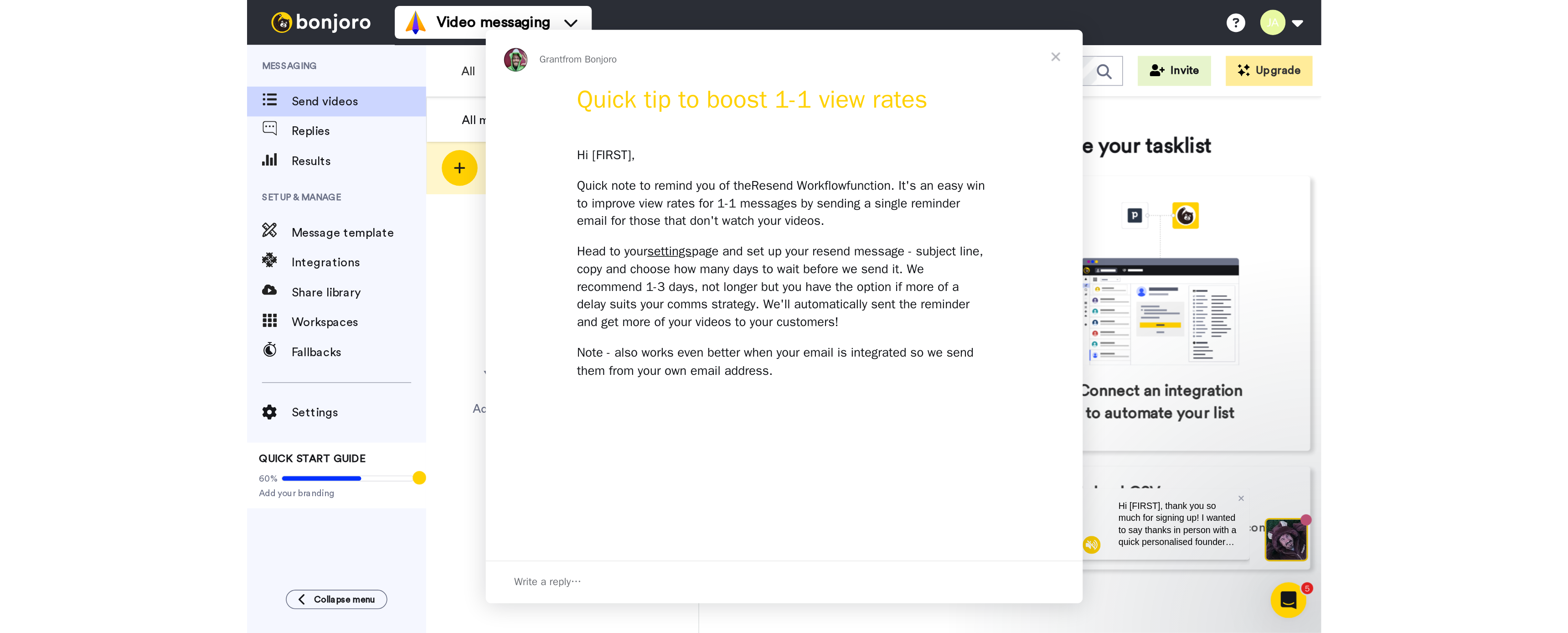 scroll, scrollTop: 0, scrollLeft: 0, axis: both 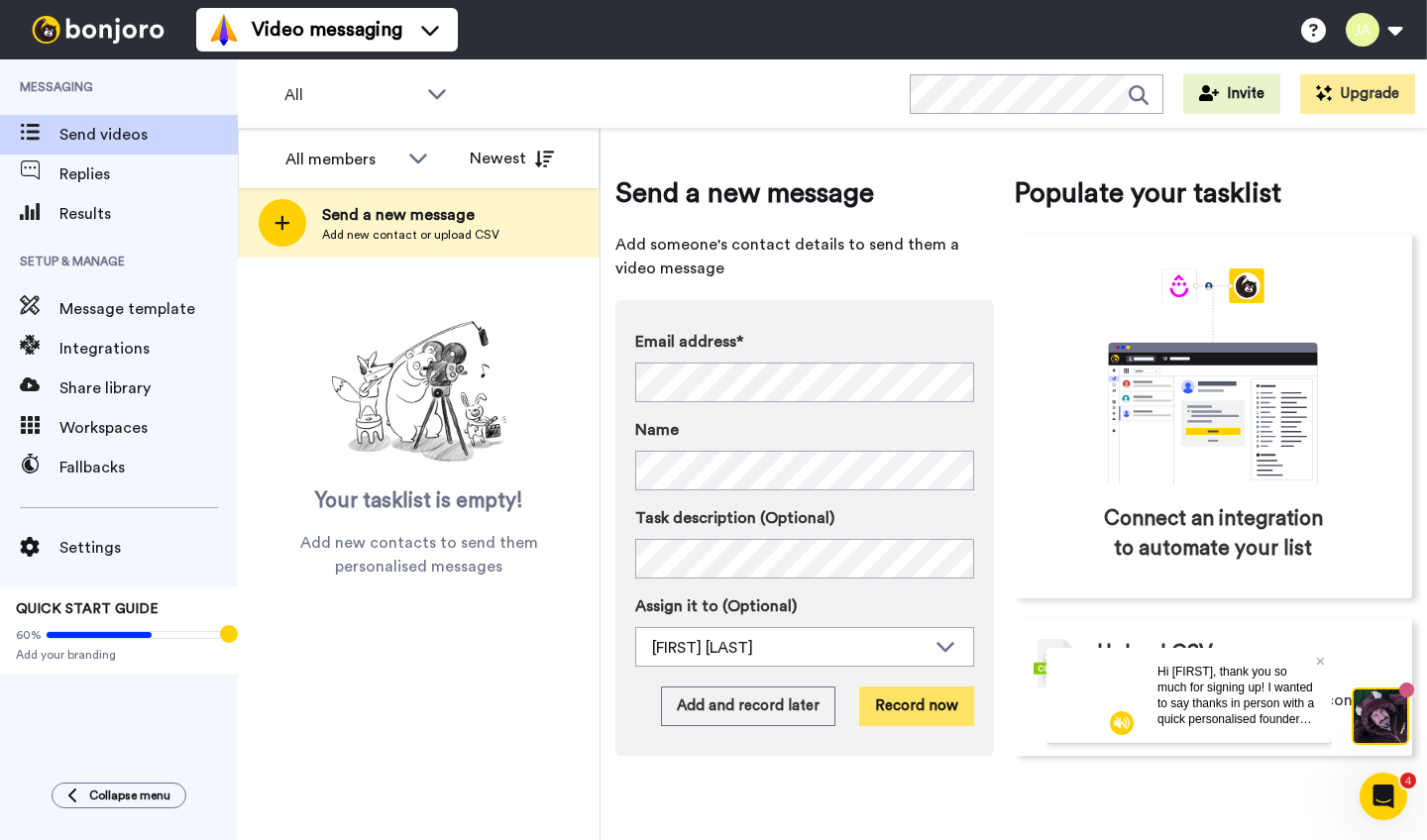 click on "Record now" at bounding box center (917, 706) 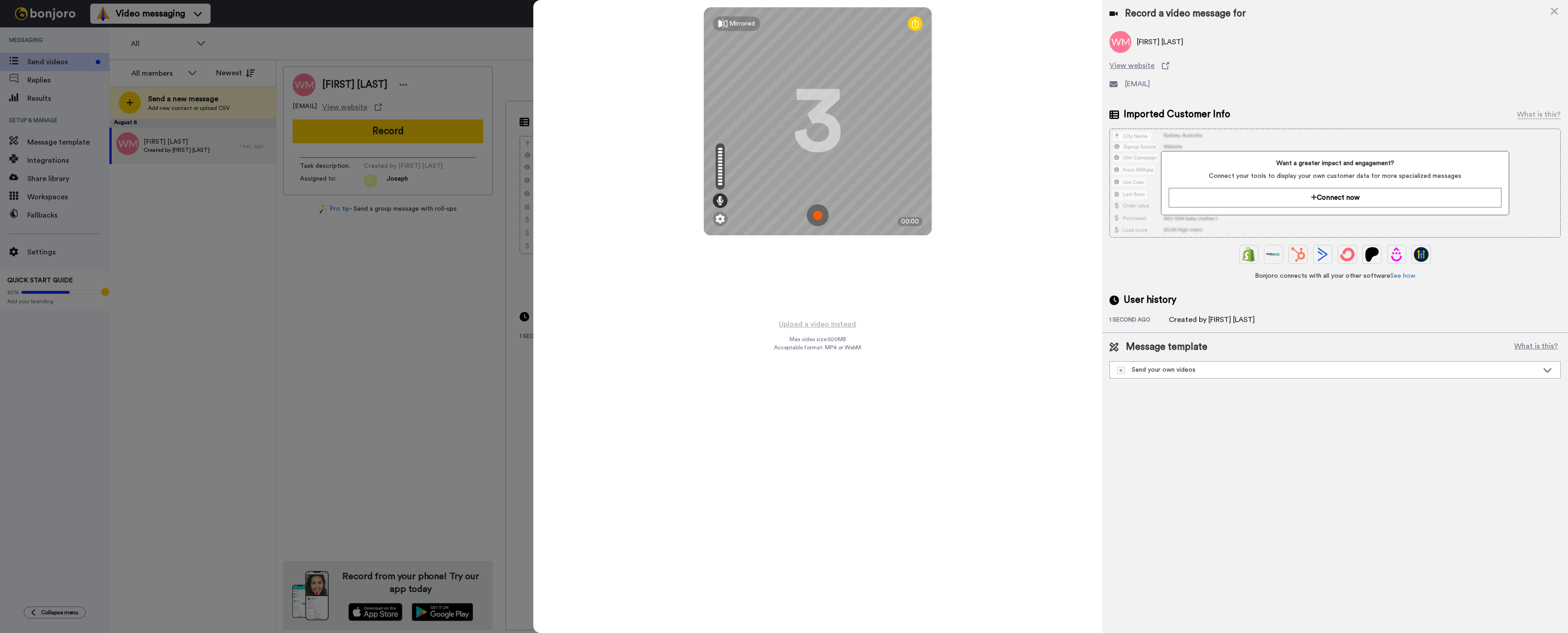 click at bounding box center (818, 215) 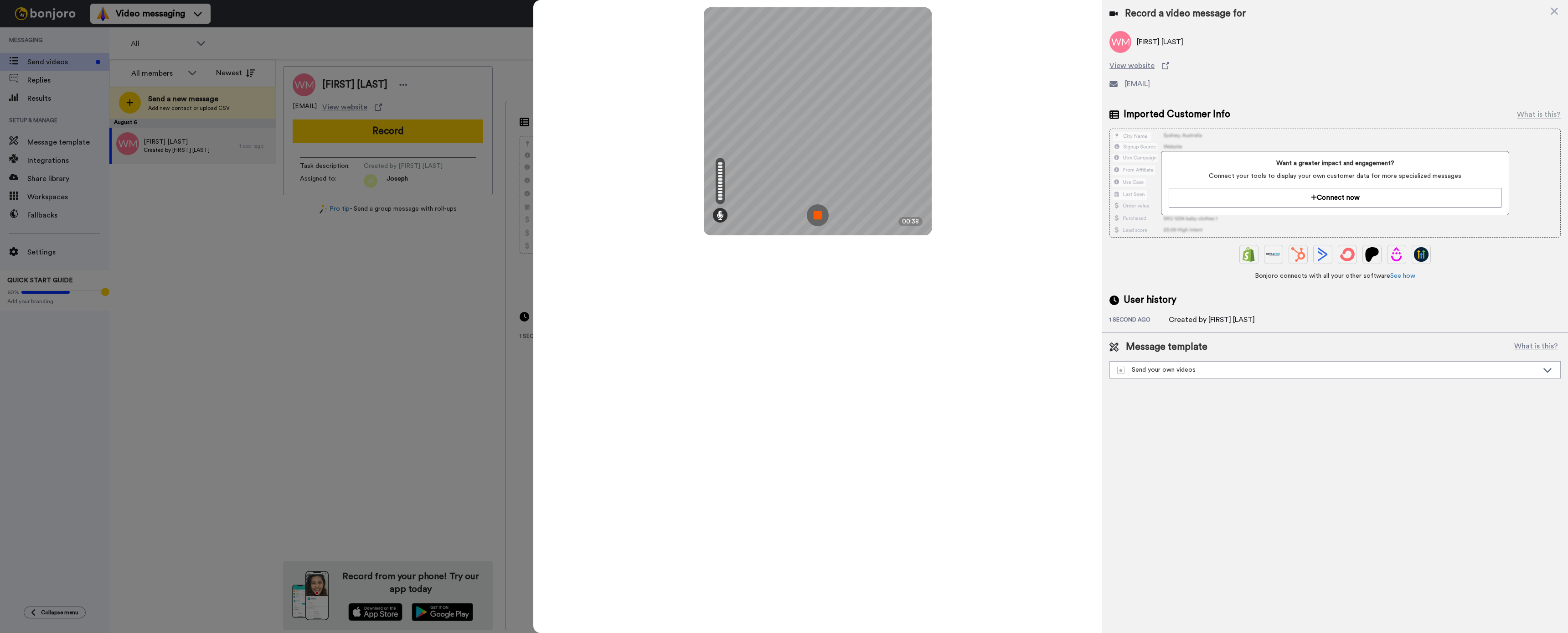 click at bounding box center [818, 215] 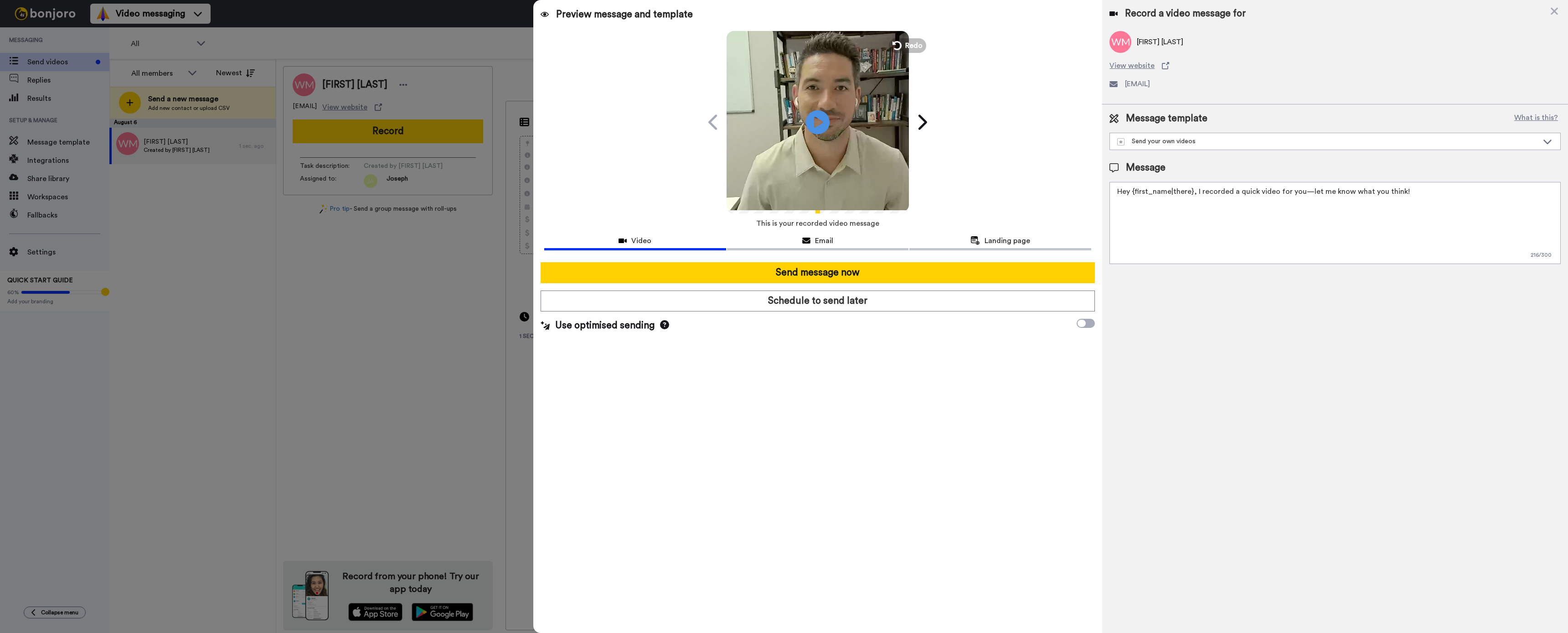 click on "Play/Pause" 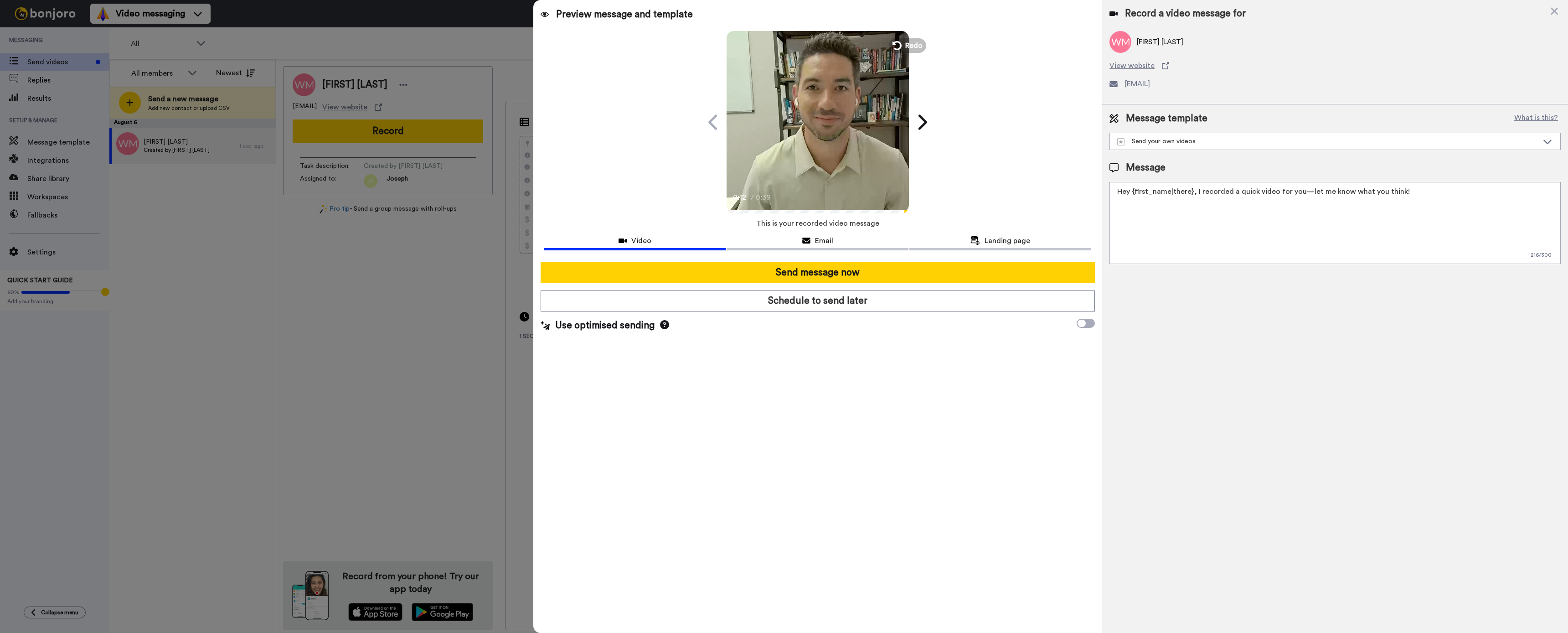 drag, startPoint x: 1408, startPoint y: 192, endPoint x: 1223, endPoint y: 191, distance: 185.0027 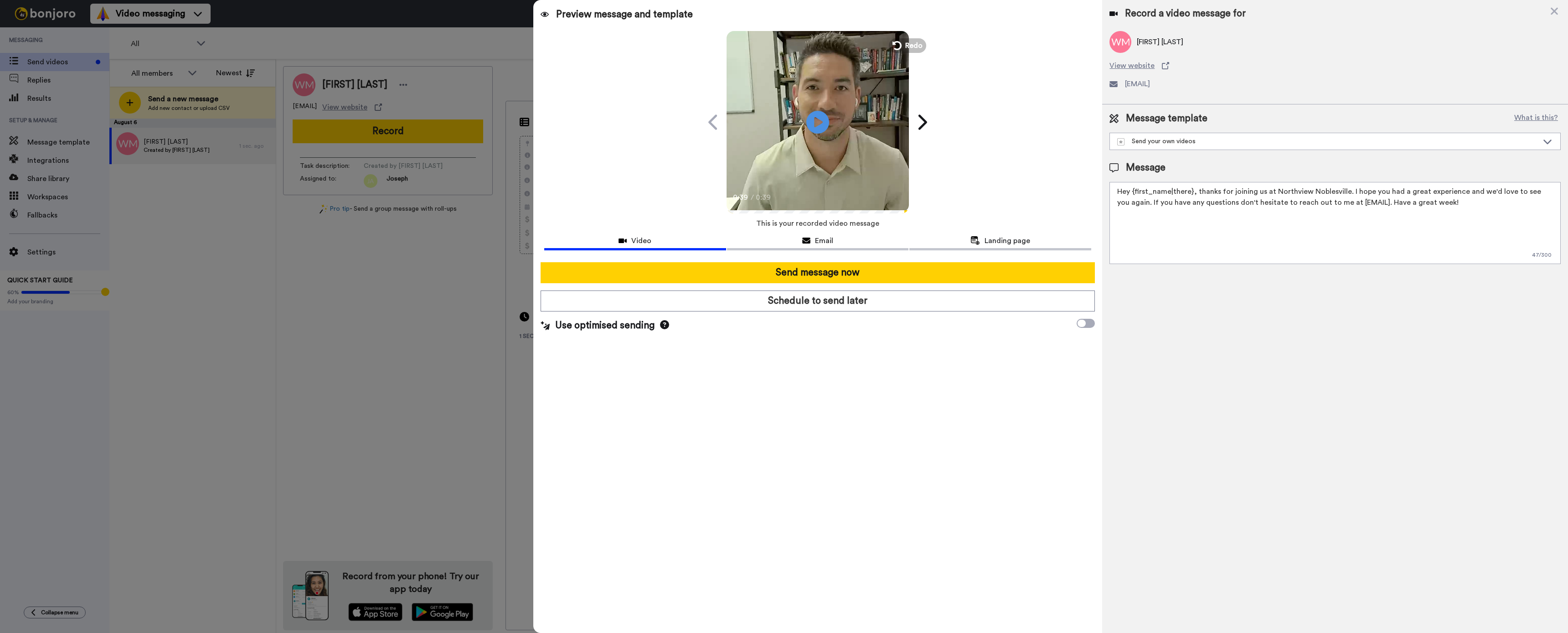 drag, startPoint x: 1530, startPoint y: 204, endPoint x: 1196, endPoint y: 195, distance: 334.12124 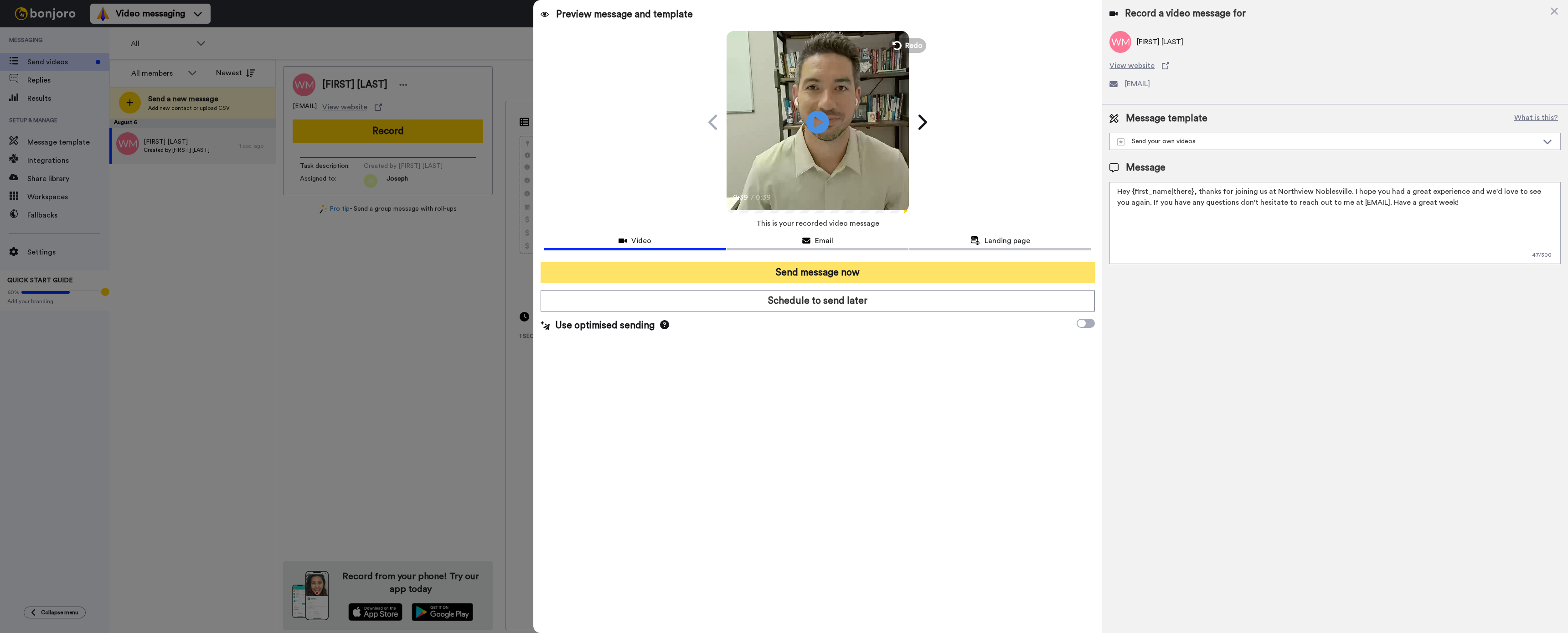 type on "Hey {first_name|there}, thanks for joining us at Northview Noblesville. I hope you had a great experience and we'd love to see you again. If you have any questions don't hesitate to reach out to me at joseph.antley@northviewchurch.us. Have a great week!" 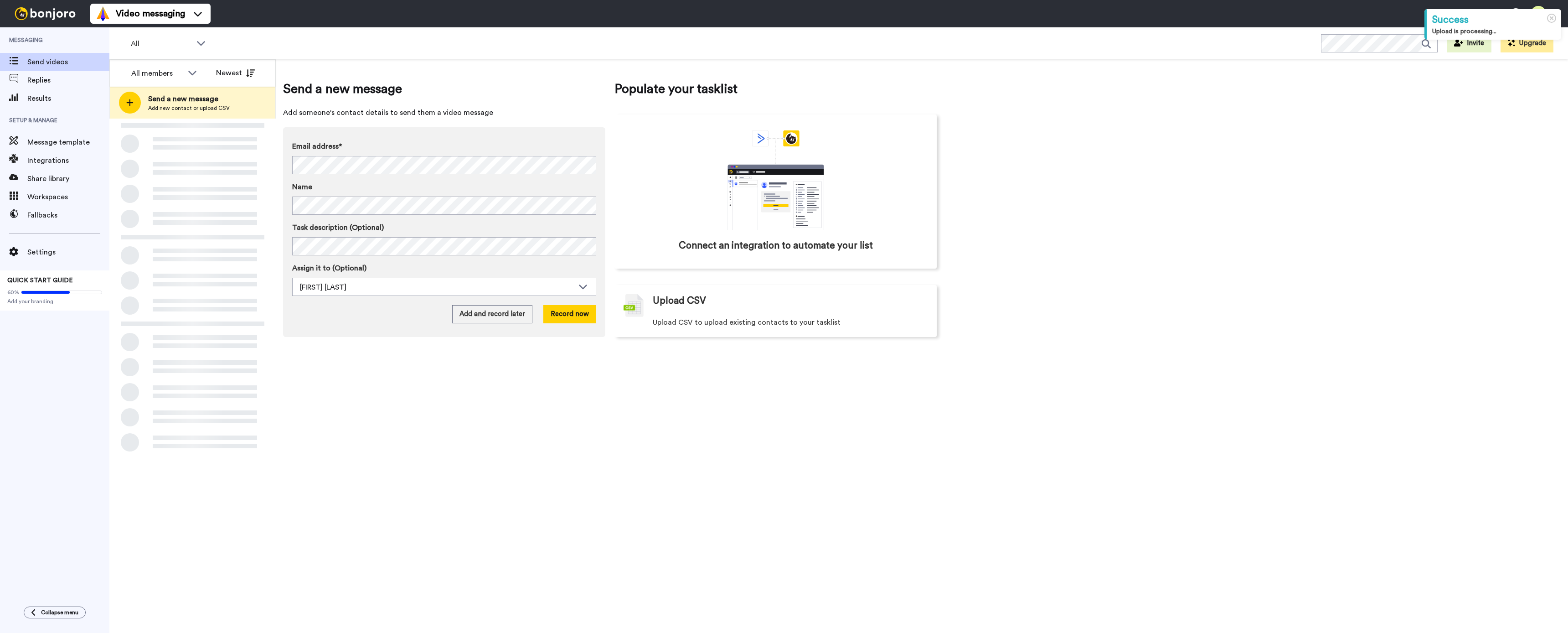 scroll, scrollTop: 0, scrollLeft: 0, axis: both 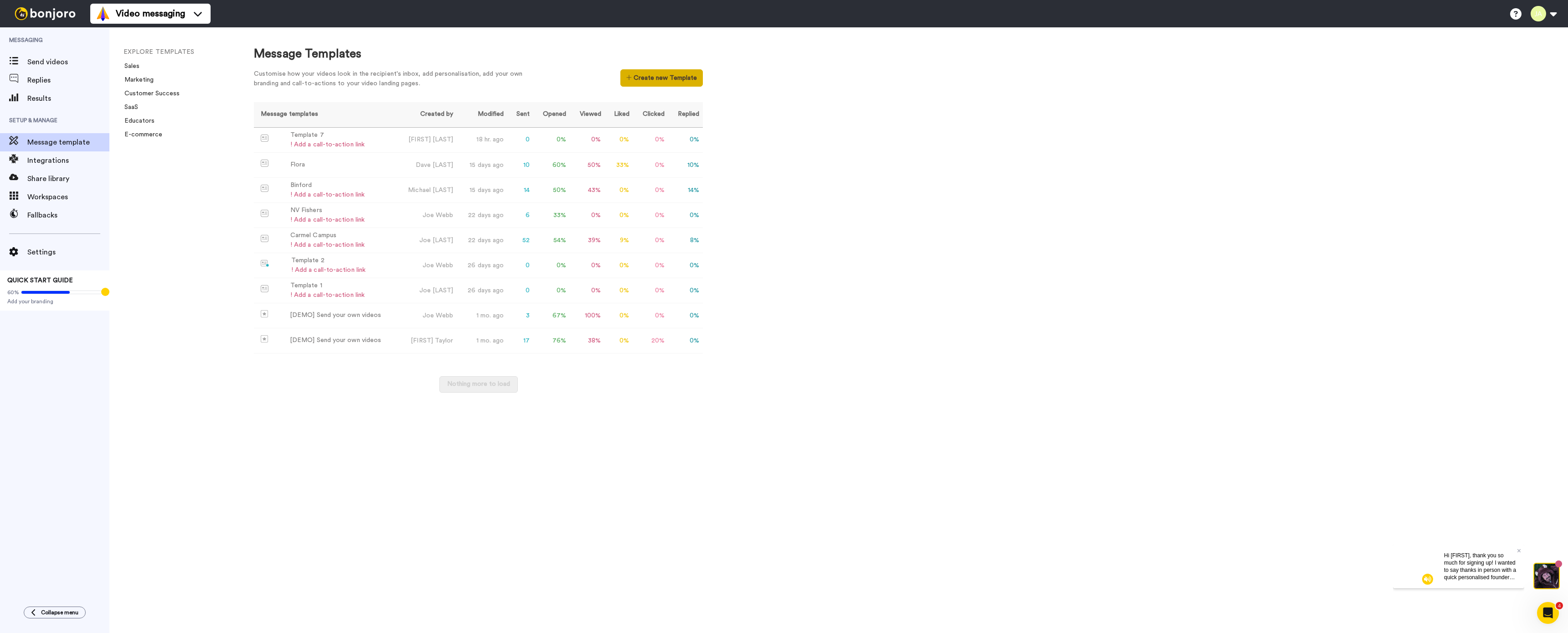 click on "Create new Template" at bounding box center [661, 78] 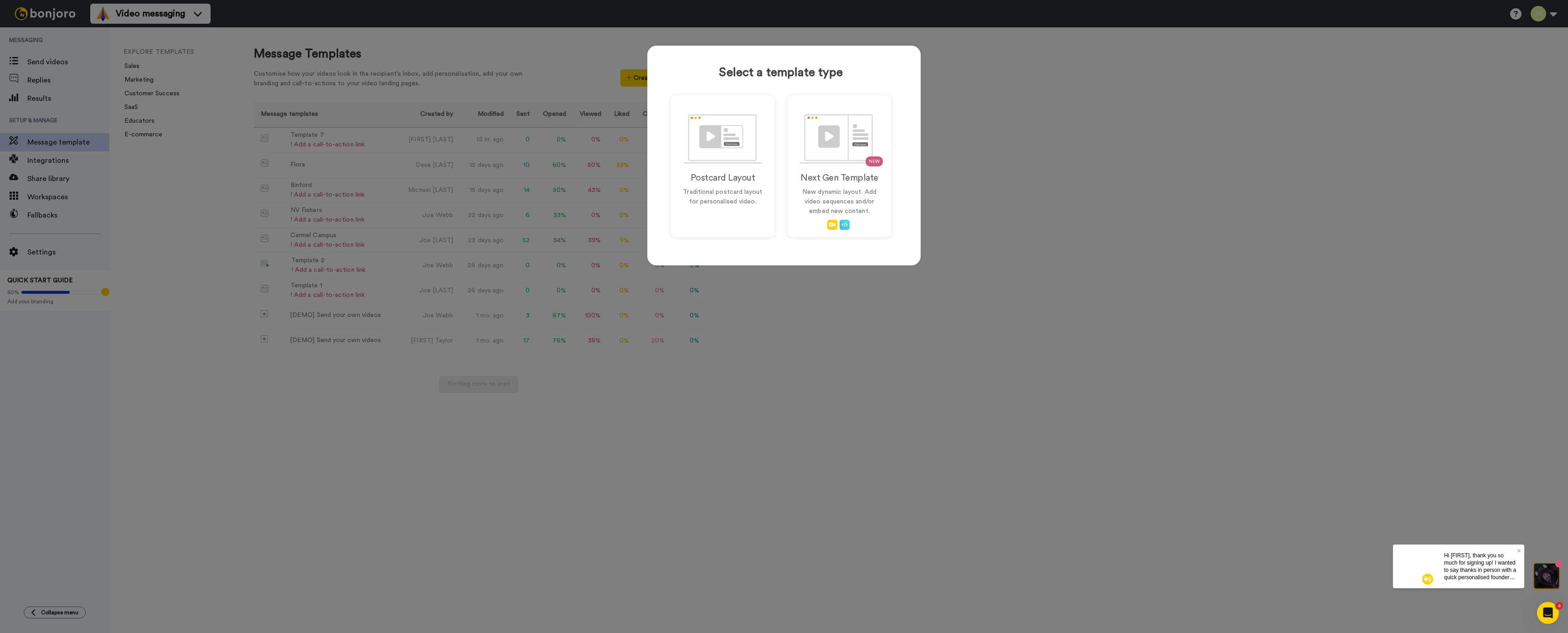 click on "Select a template type Postcard Layout Traditional postcard layout for personalised video. NEW Next Gen Template New dynamic layout. Add video sequences and/or embed new content." at bounding box center [784, 316] 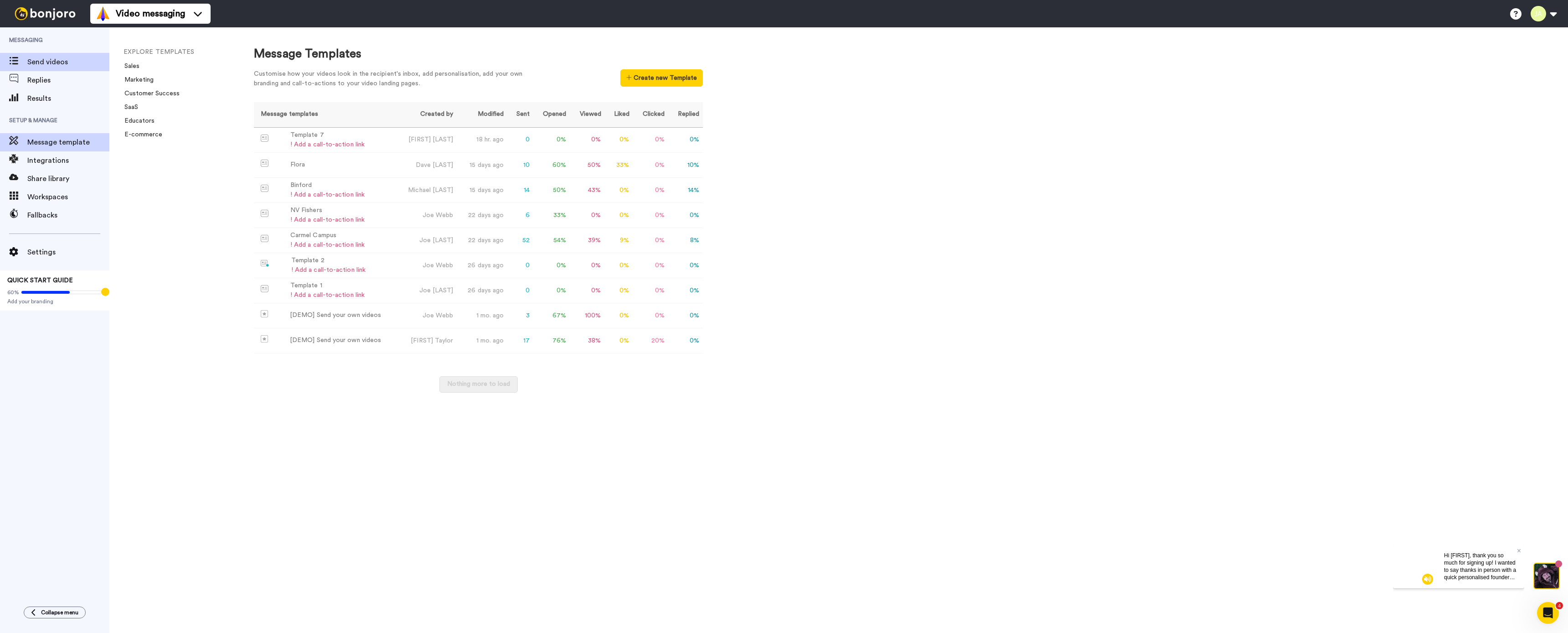 click on "Send videos" at bounding box center (68, 62) 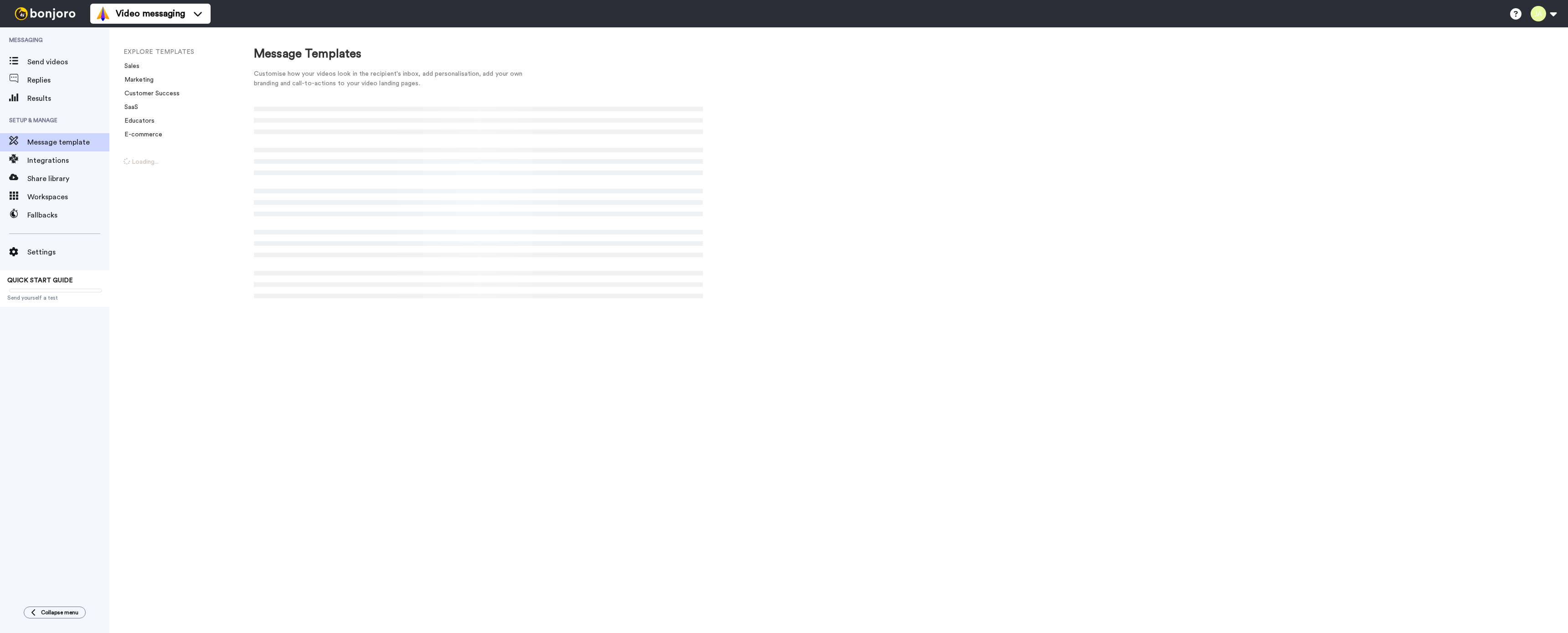 scroll, scrollTop: 0, scrollLeft: 0, axis: both 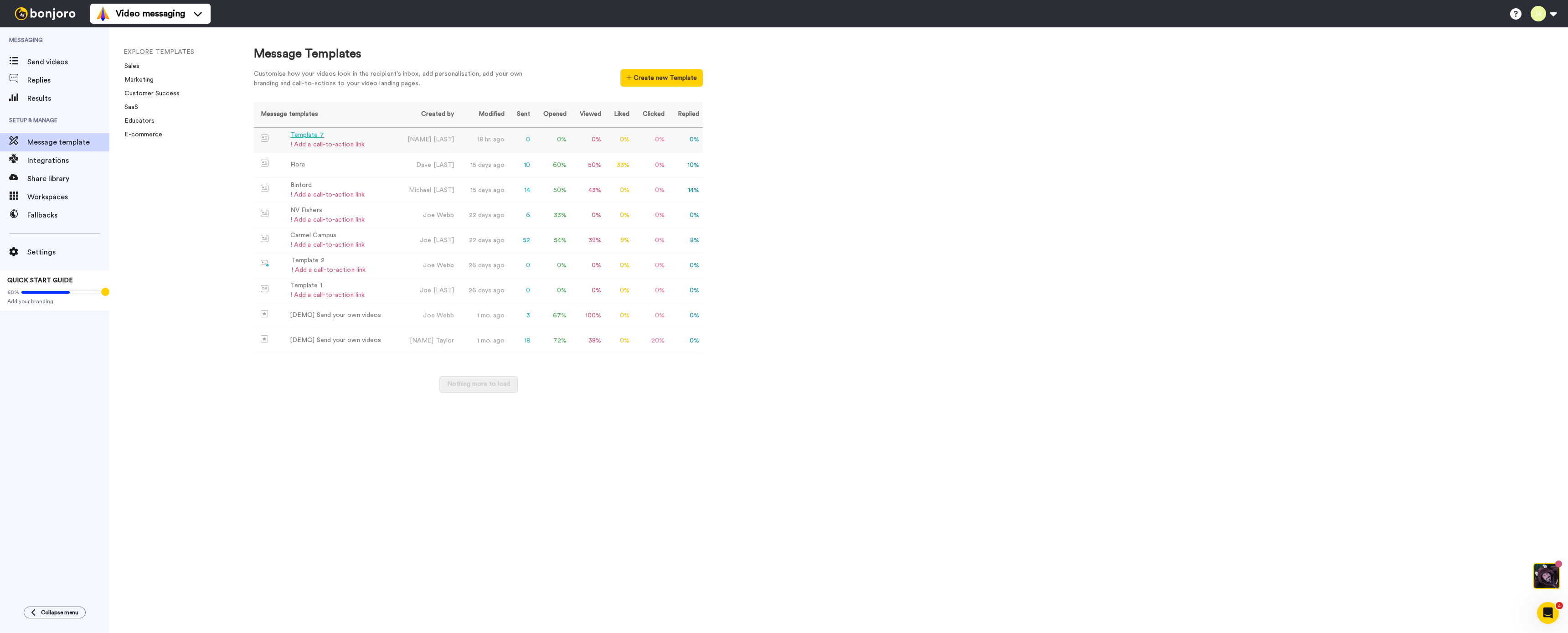 click on "Template 7" at bounding box center [327, 135] 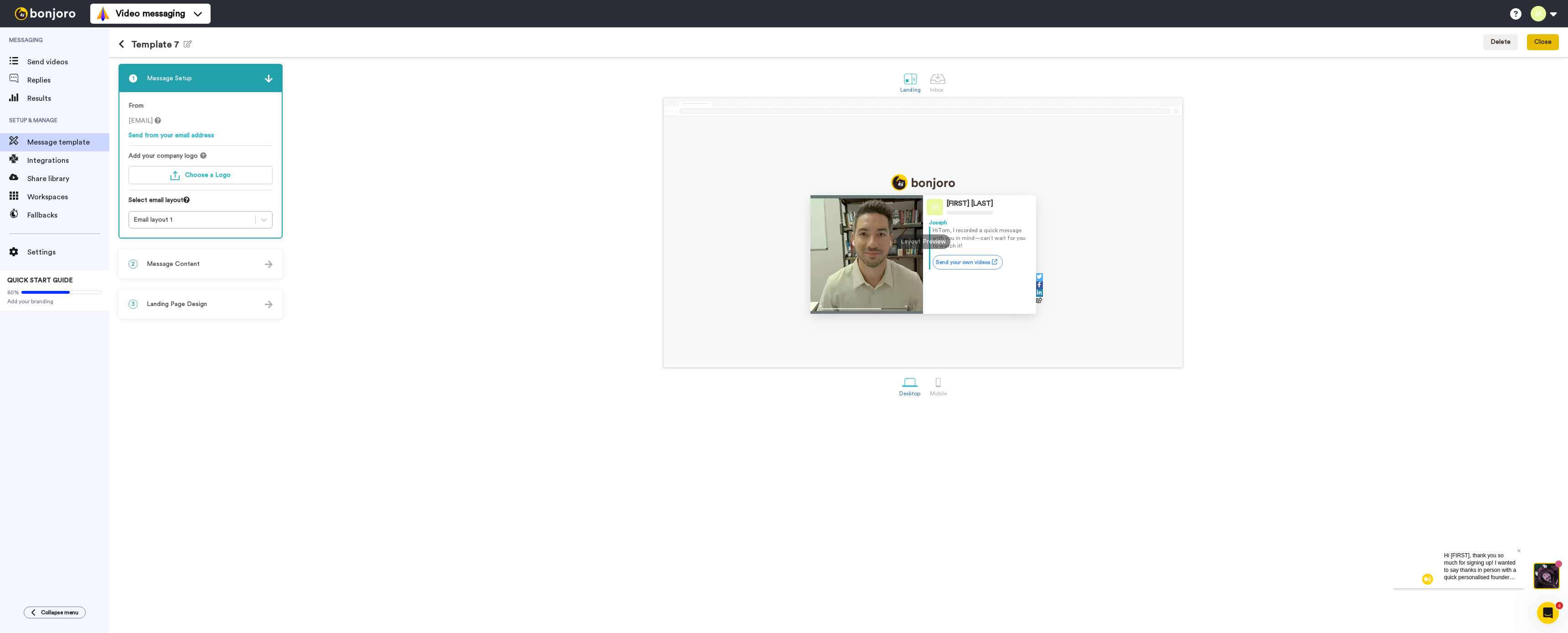 click on "Close" at bounding box center [1543, 42] 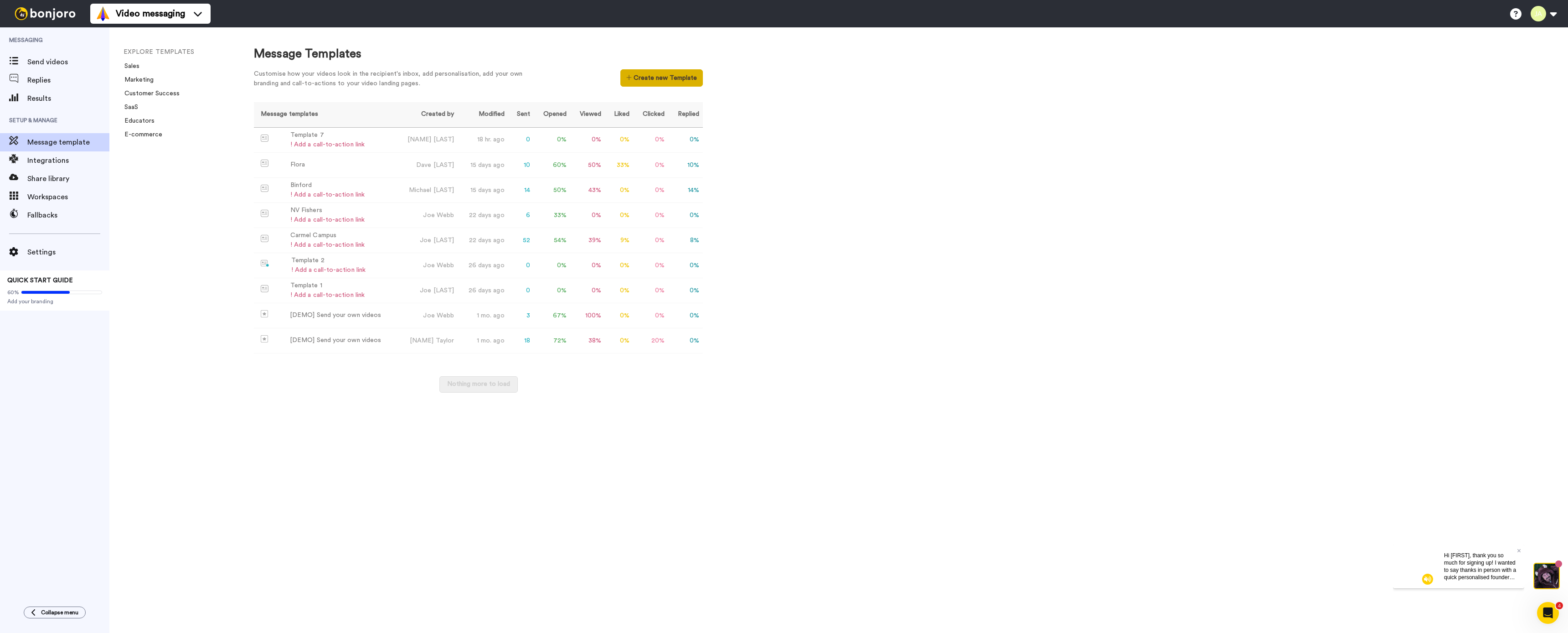 click on "Create new Template" at bounding box center (661, 78) 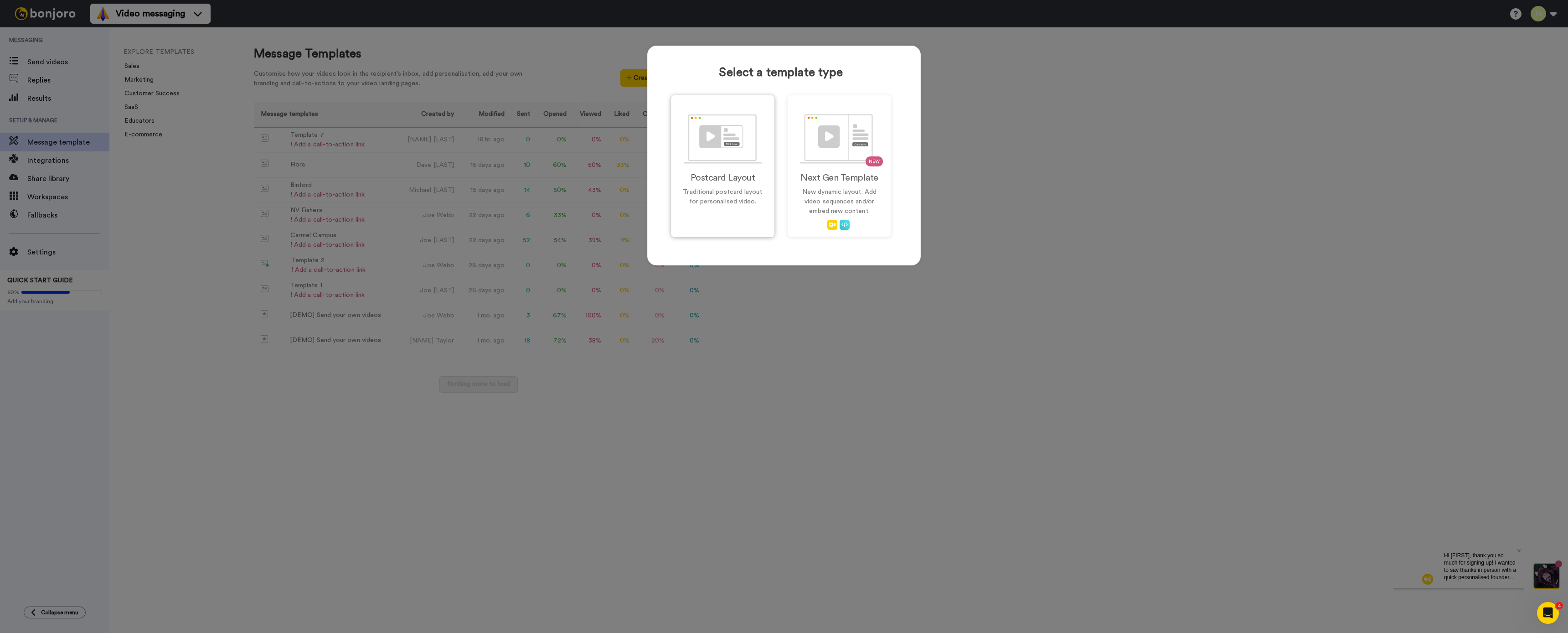 click at bounding box center [723, 139] 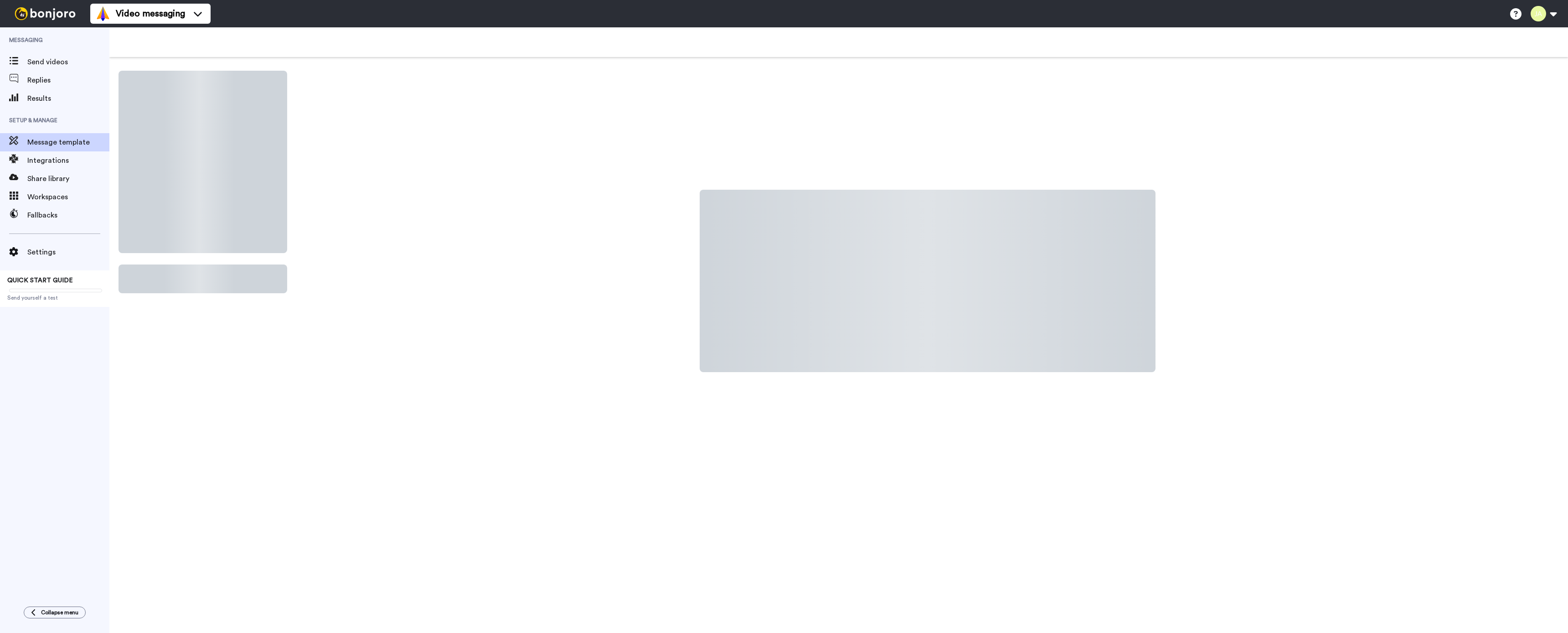 scroll, scrollTop: 0, scrollLeft: 0, axis: both 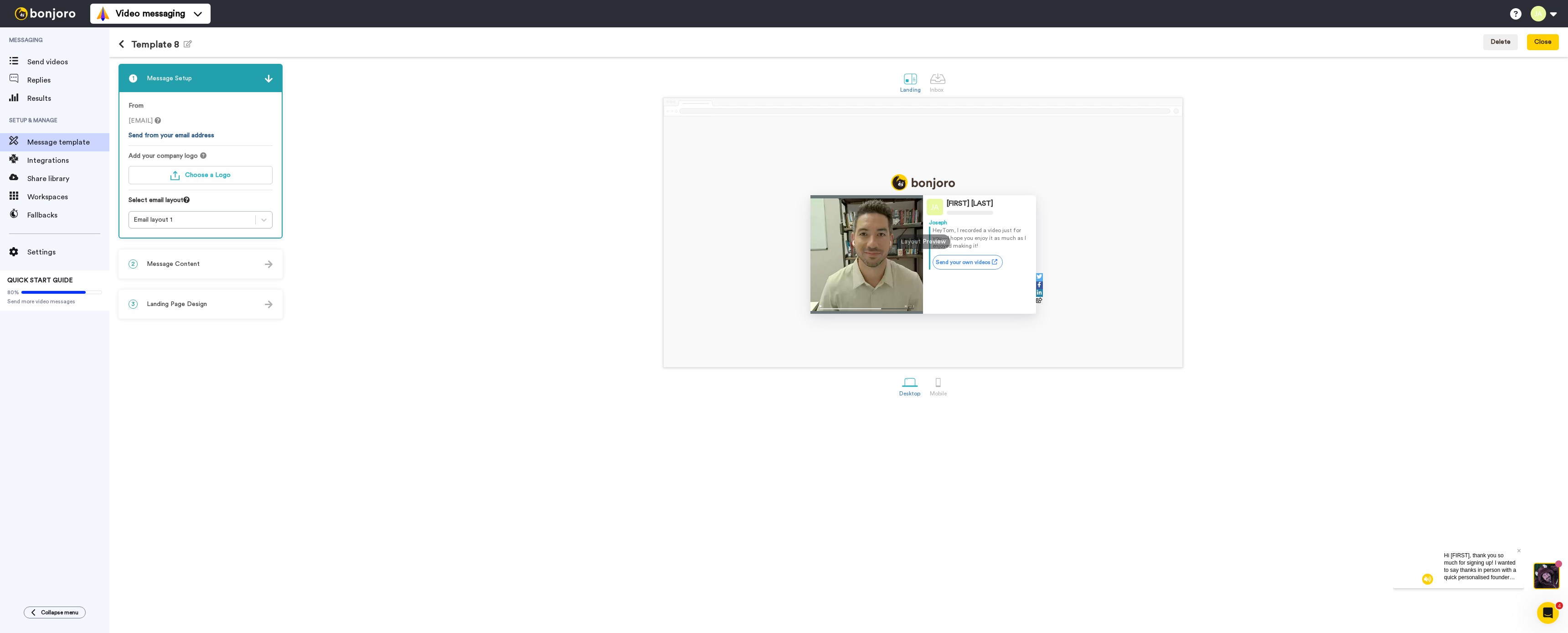 click on "Send from your email address" at bounding box center (171, 135) 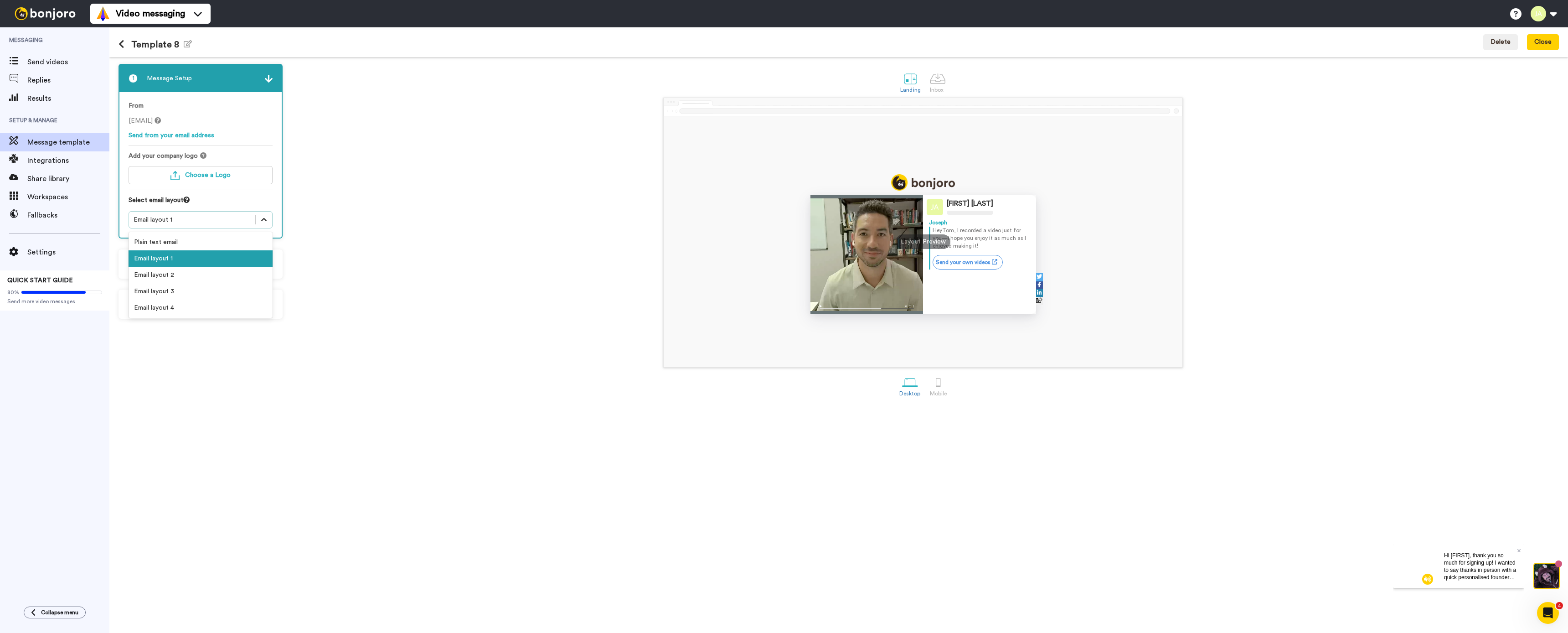 click 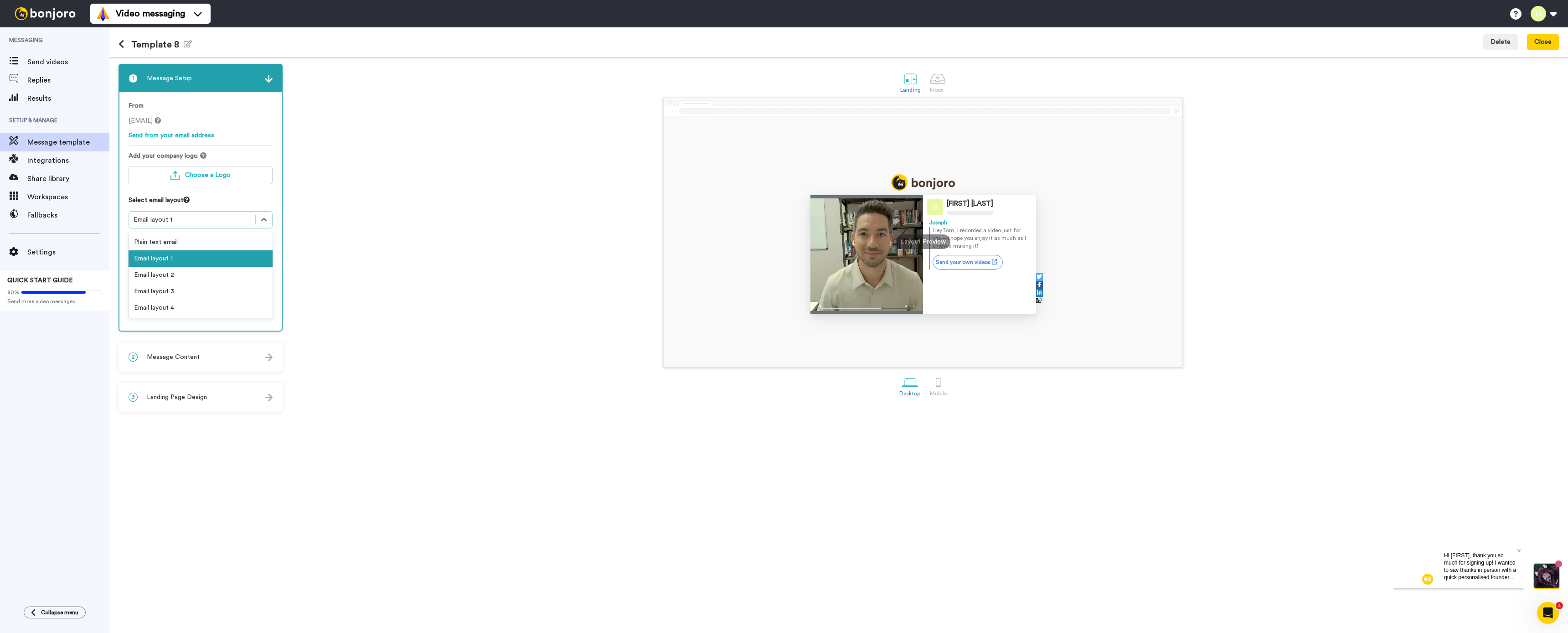 click on "Email layout 1" at bounding box center [201, 259] 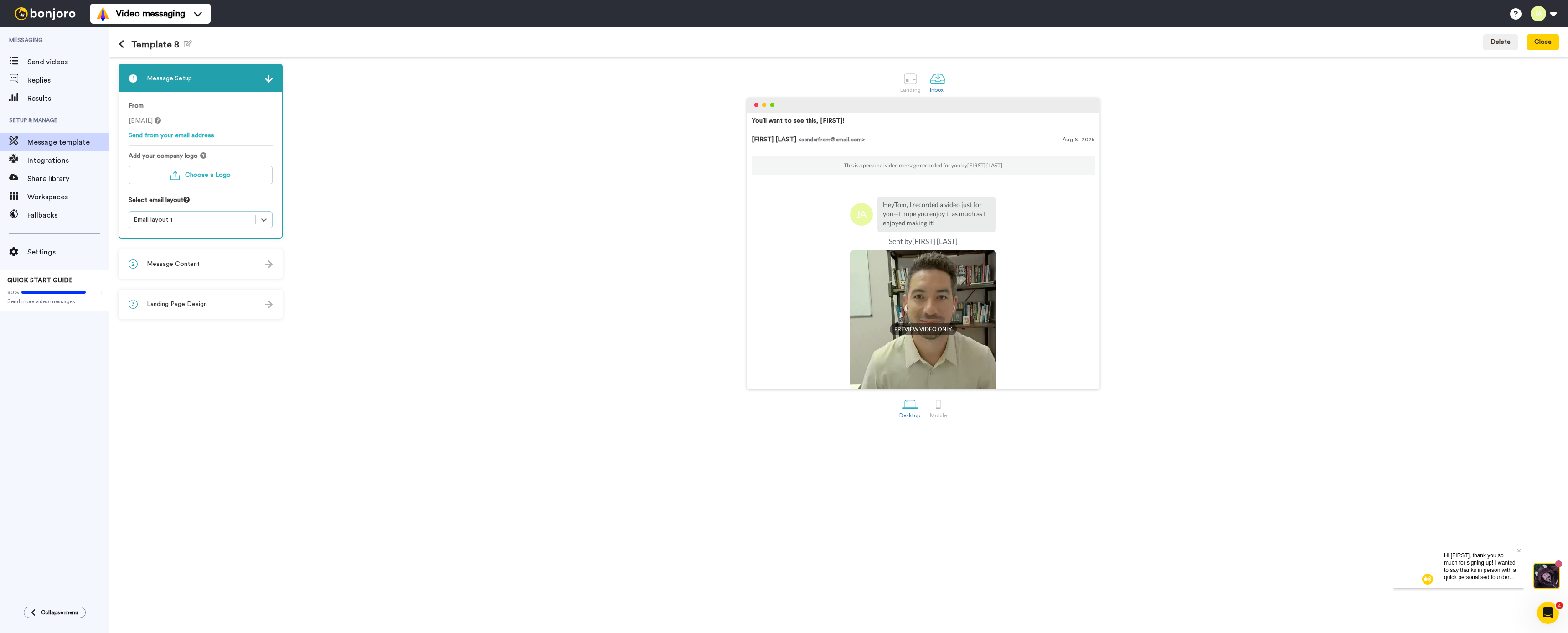 click on "2 Message Content" at bounding box center [201, 264] 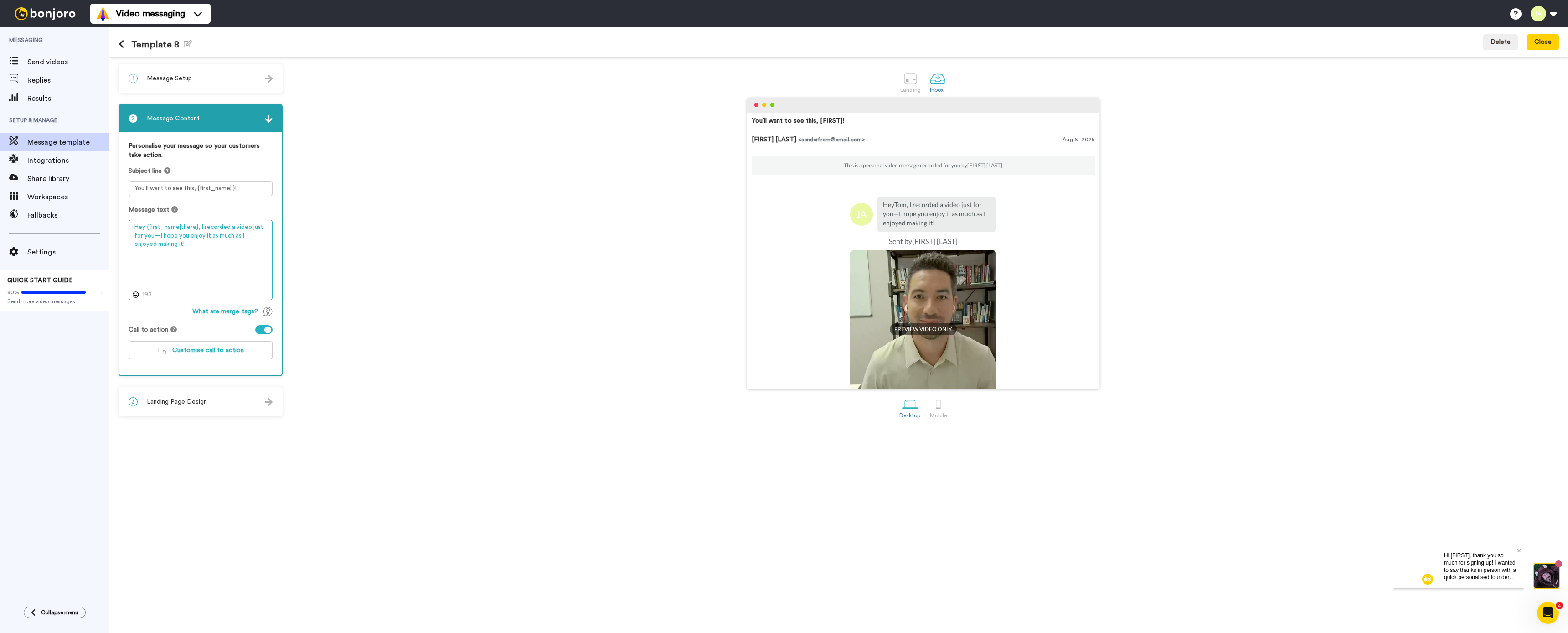 drag, startPoint x: 186, startPoint y: 244, endPoint x: 198, endPoint y: 228, distance: 20 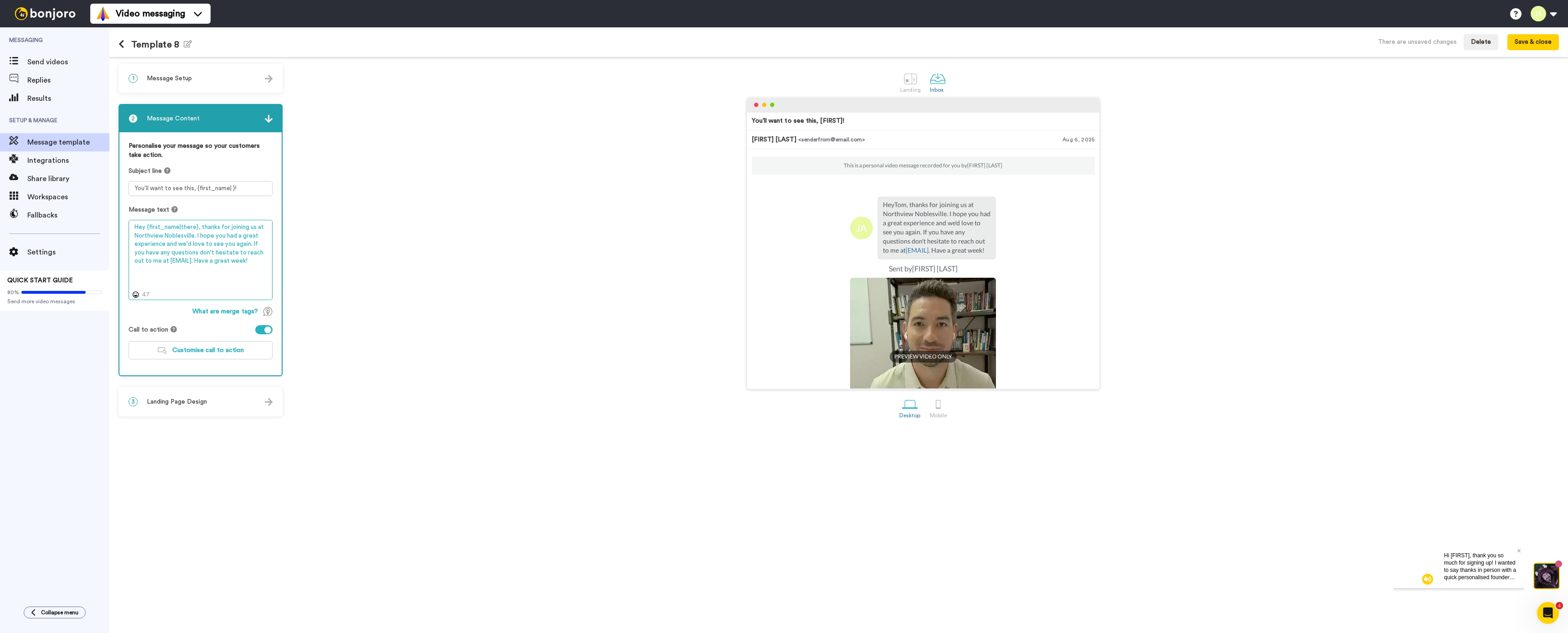 type on "Hey {first_name|there}, thanks for joining us at Northview Noblesville. I hope you had a great experience and we'd love to see you again. If you have any questions don't hesitate to reach out to me at joseph.antley@northviewchurch.us. Have a great week!" 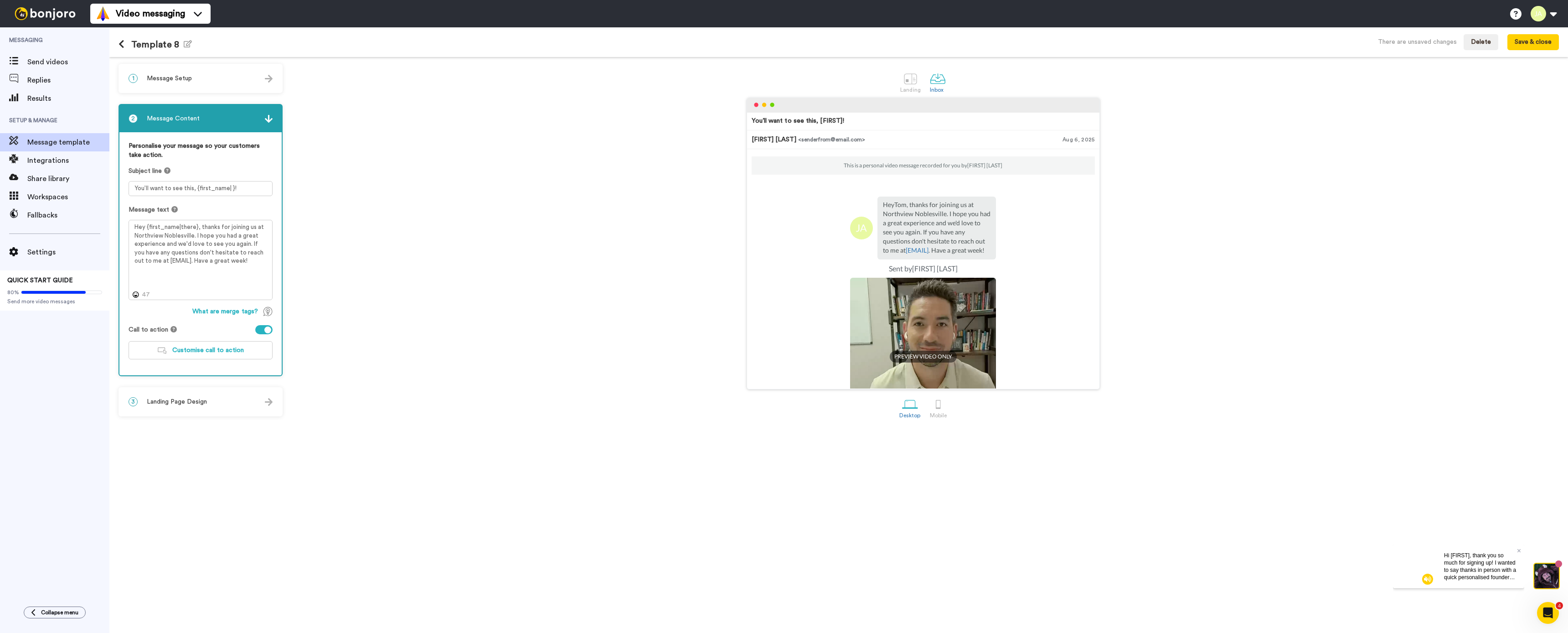 click on "3 Landing Page Design" at bounding box center [201, 402] 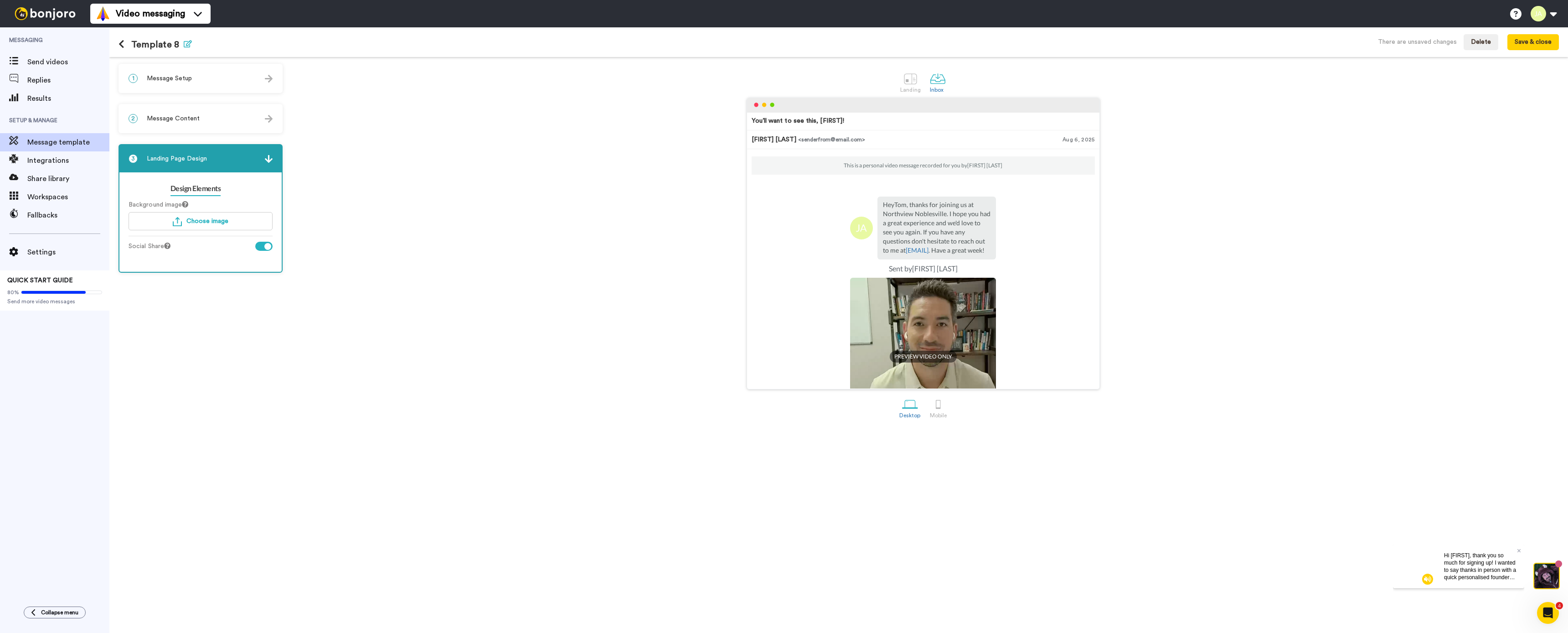 click at bounding box center (188, 44) 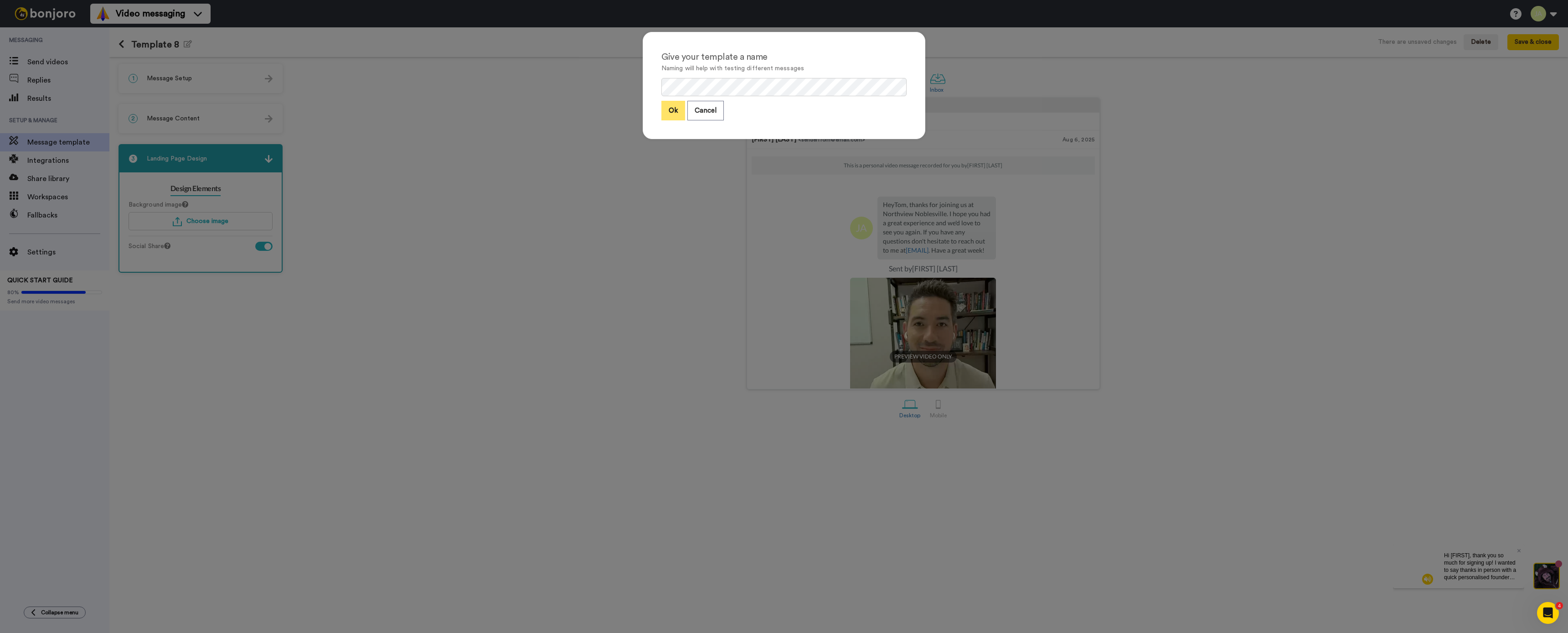 click on "Ok" at bounding box center (673, 110) 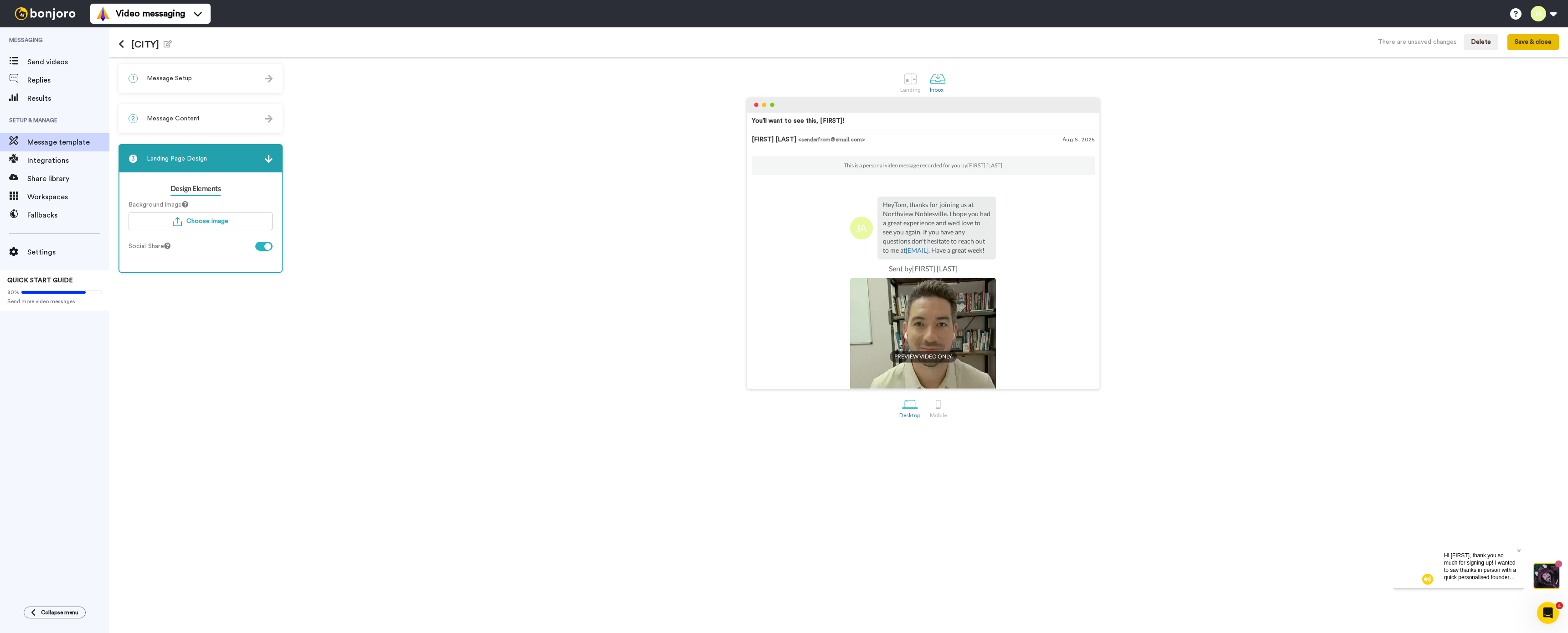 click on "Save & close" at bounding box center [1533, 42] 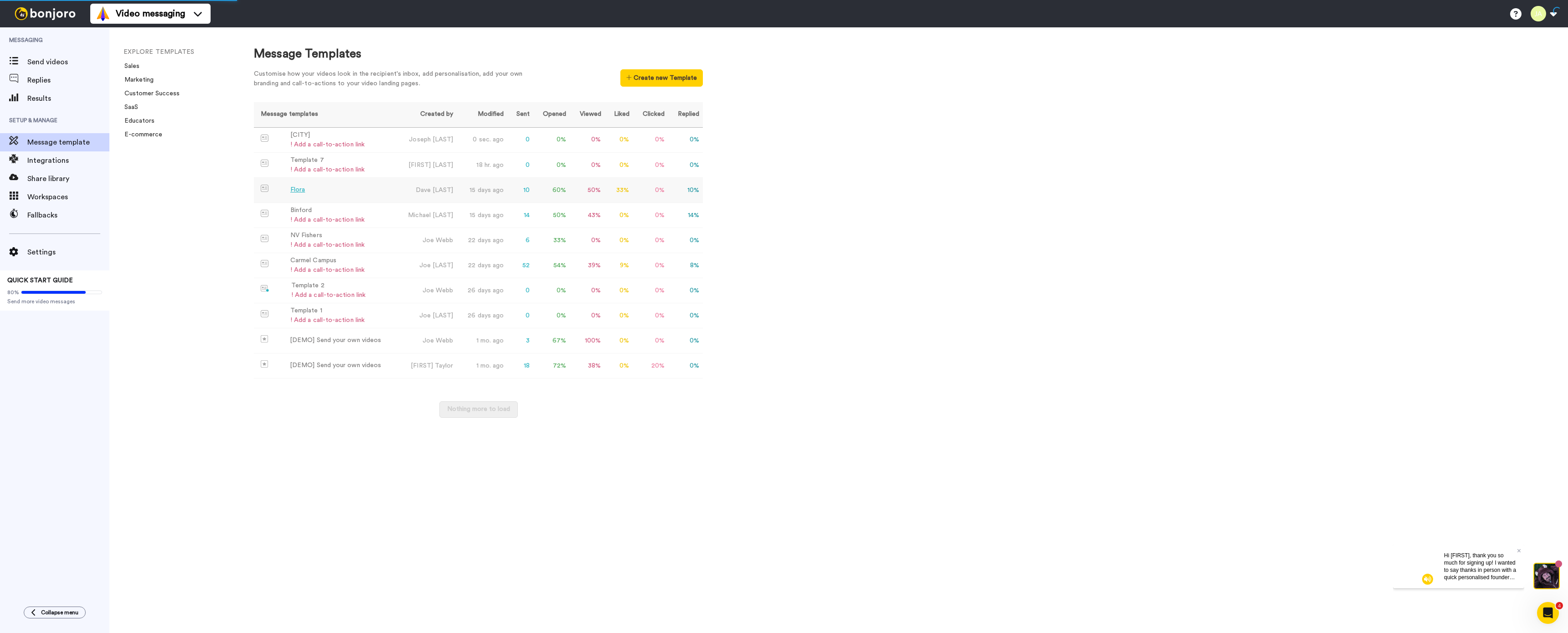 click on "Flora" at bounding box center (325, 190) 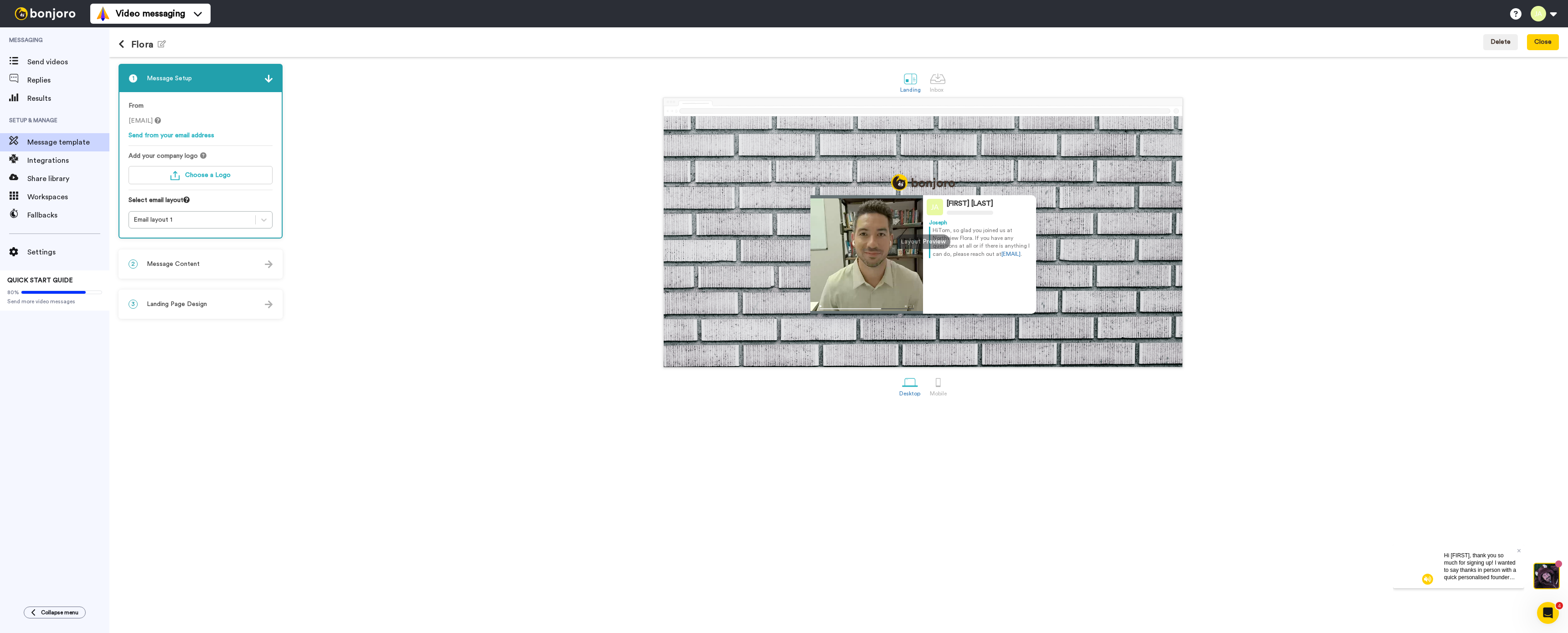 click on "3 Landing Page Design" at bounding box center (201, 304) 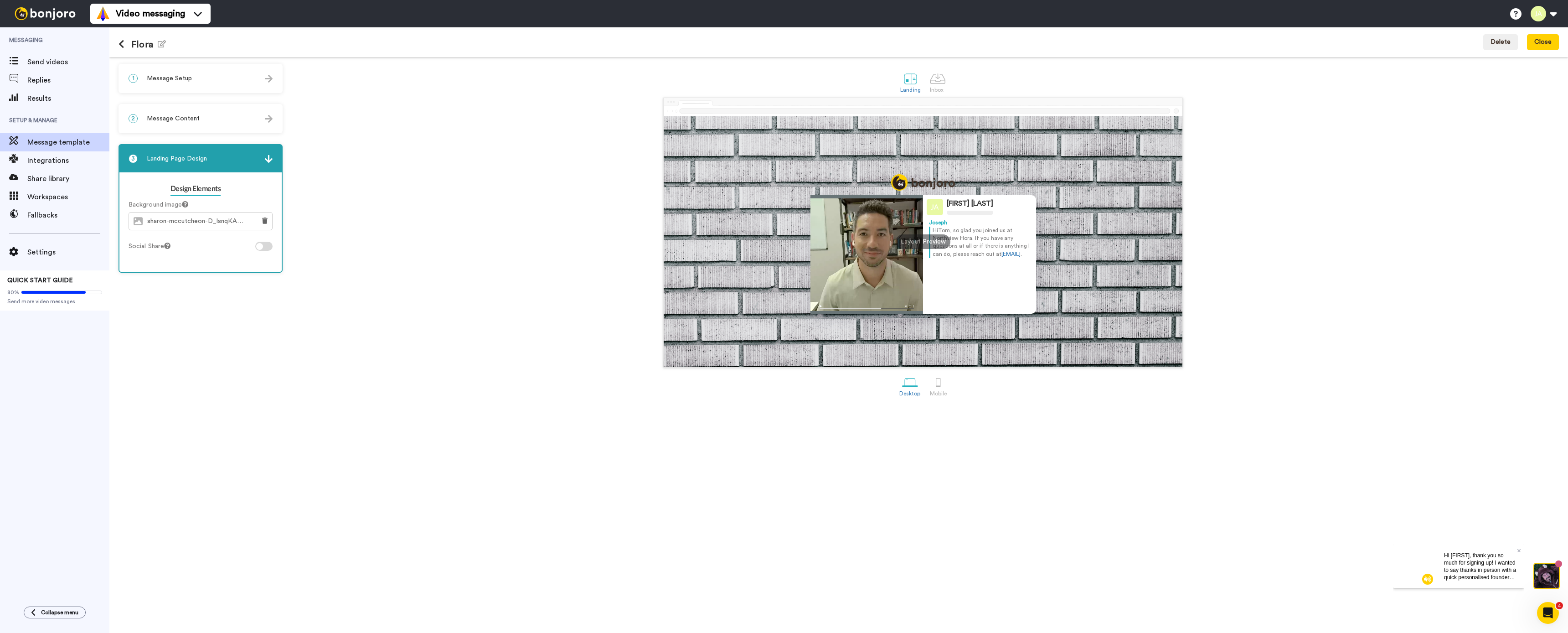 click on "2 Message Content" at bounding box center [201, 119] 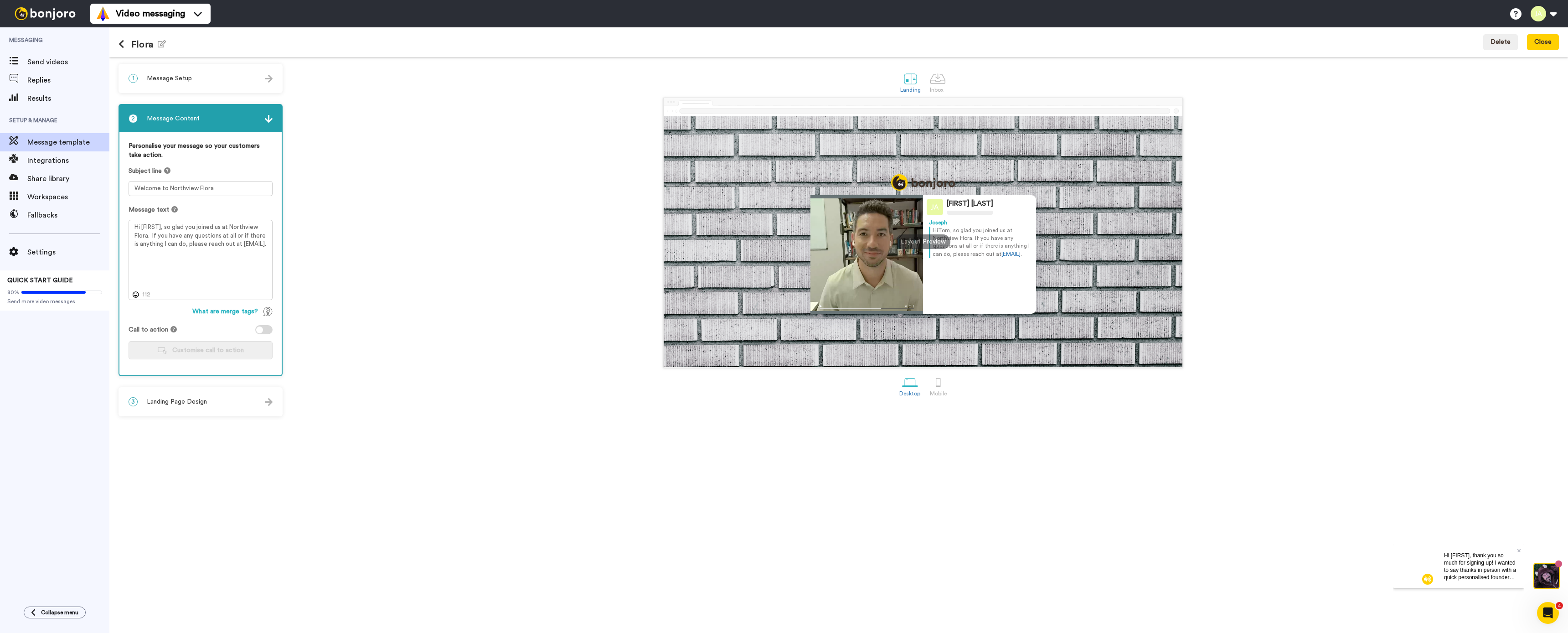 click at bounding box center [125, 45] 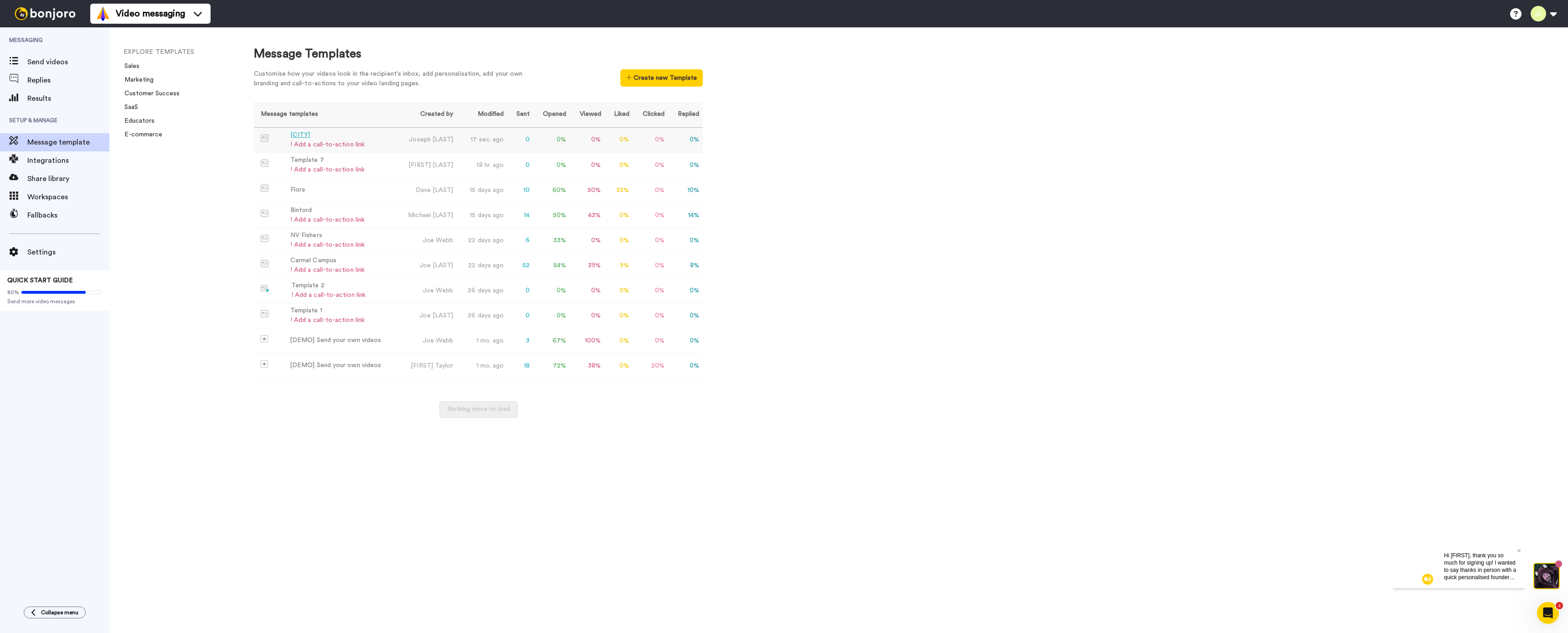 click on "[CITY]" at bounding box center (327, 135) 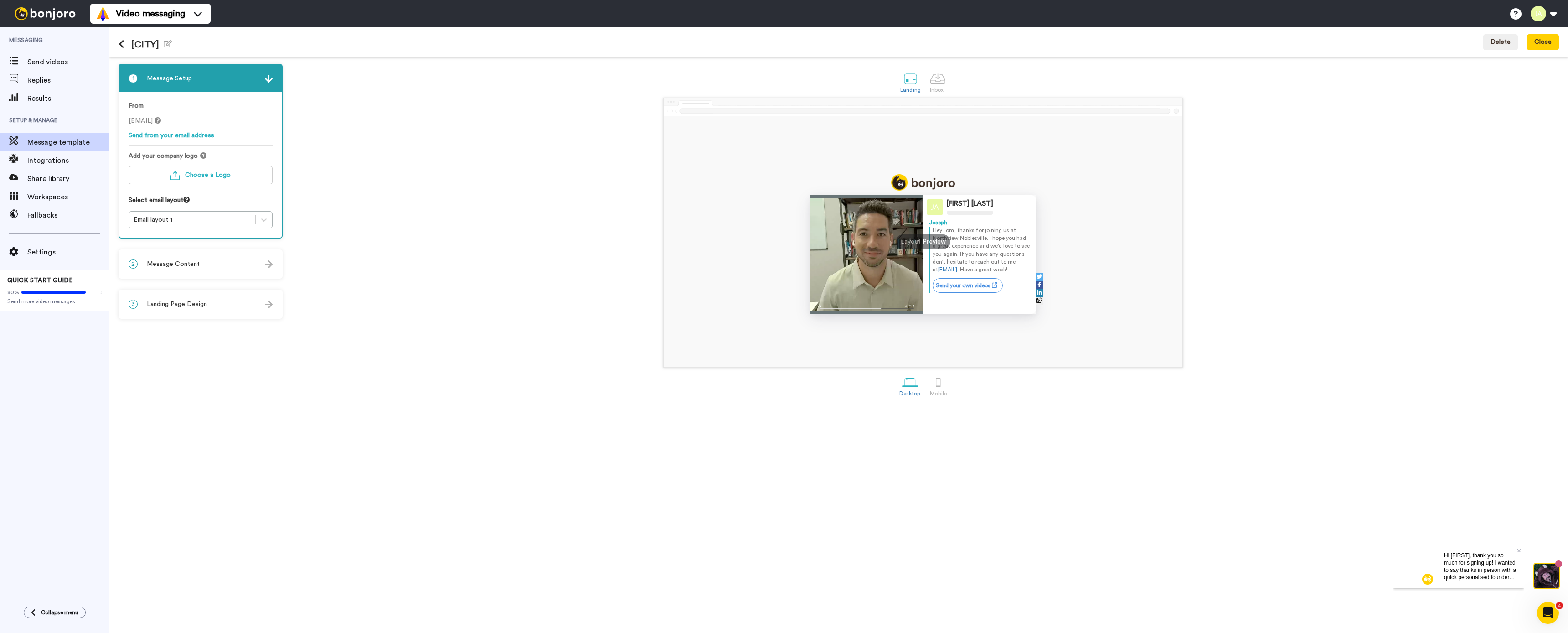 click on "2 Message Content" at bounding box center (201, 264) 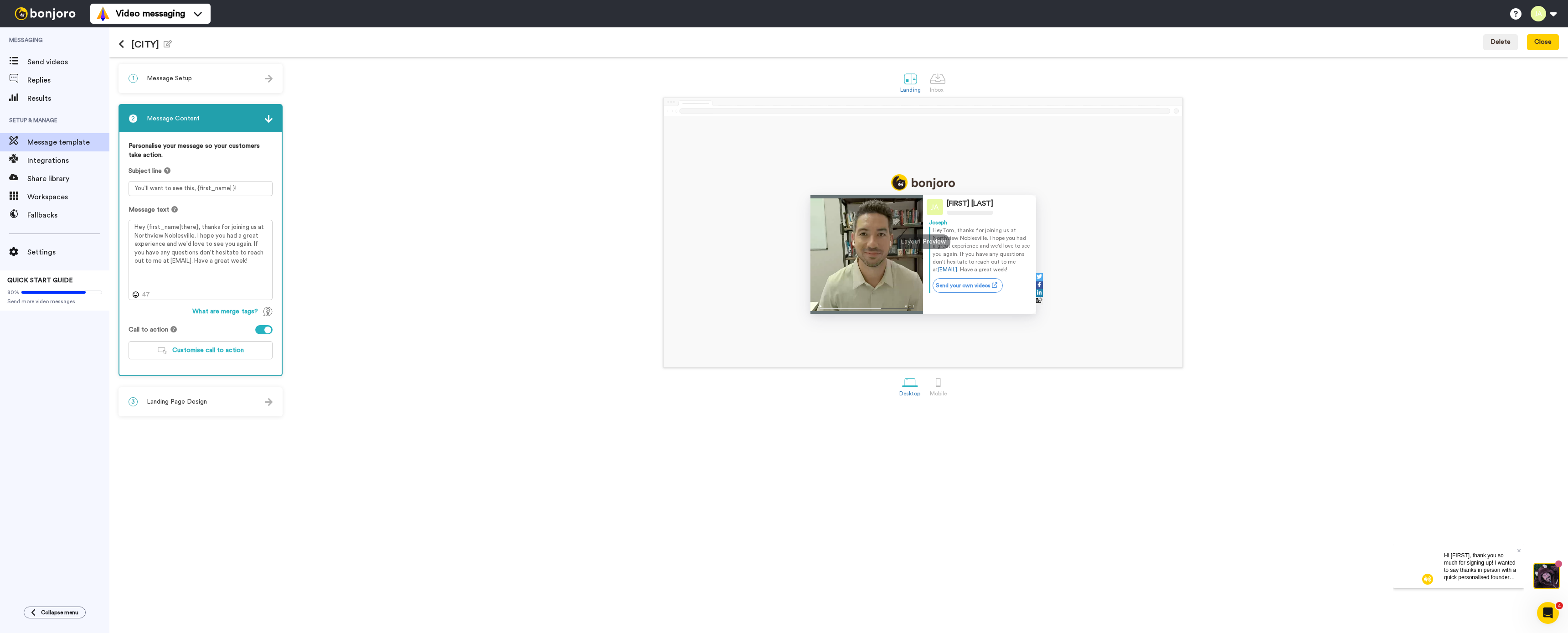 click at bounding box center [264, 330] 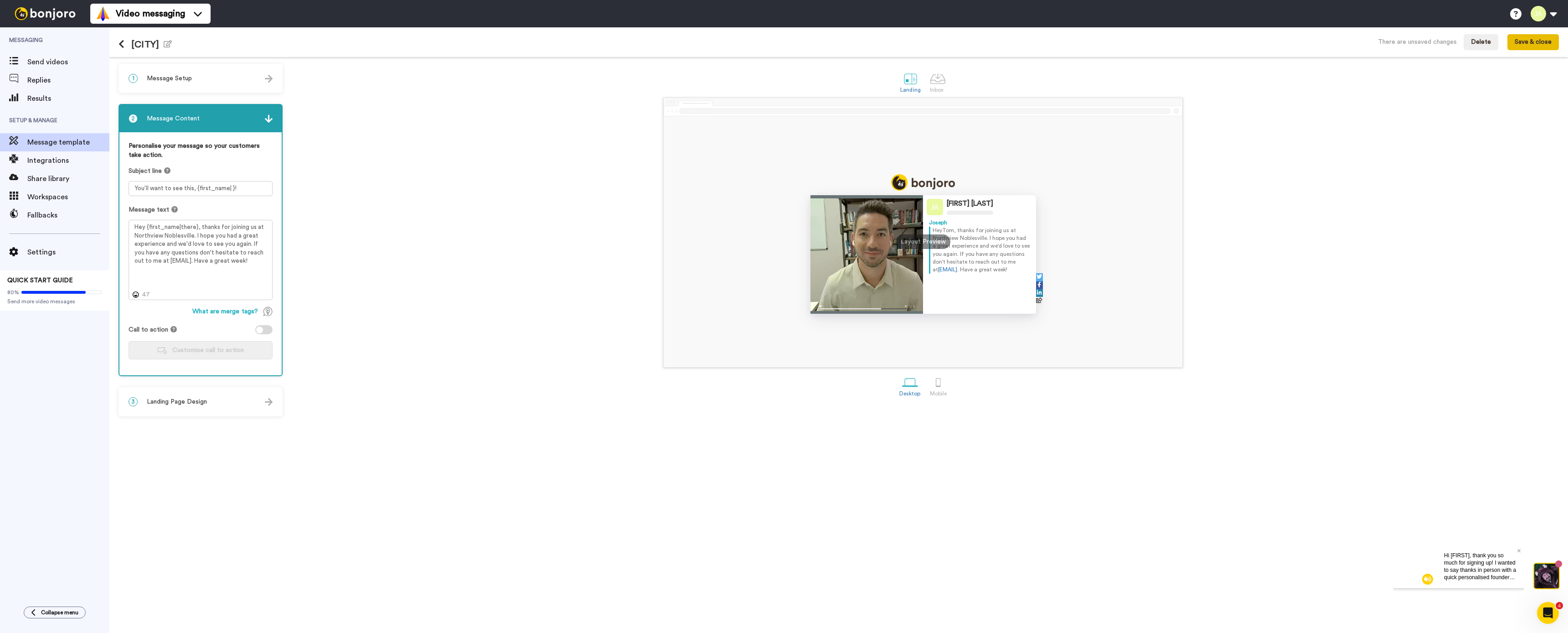 click on "Save & close" at bounding box center [1533, 42] 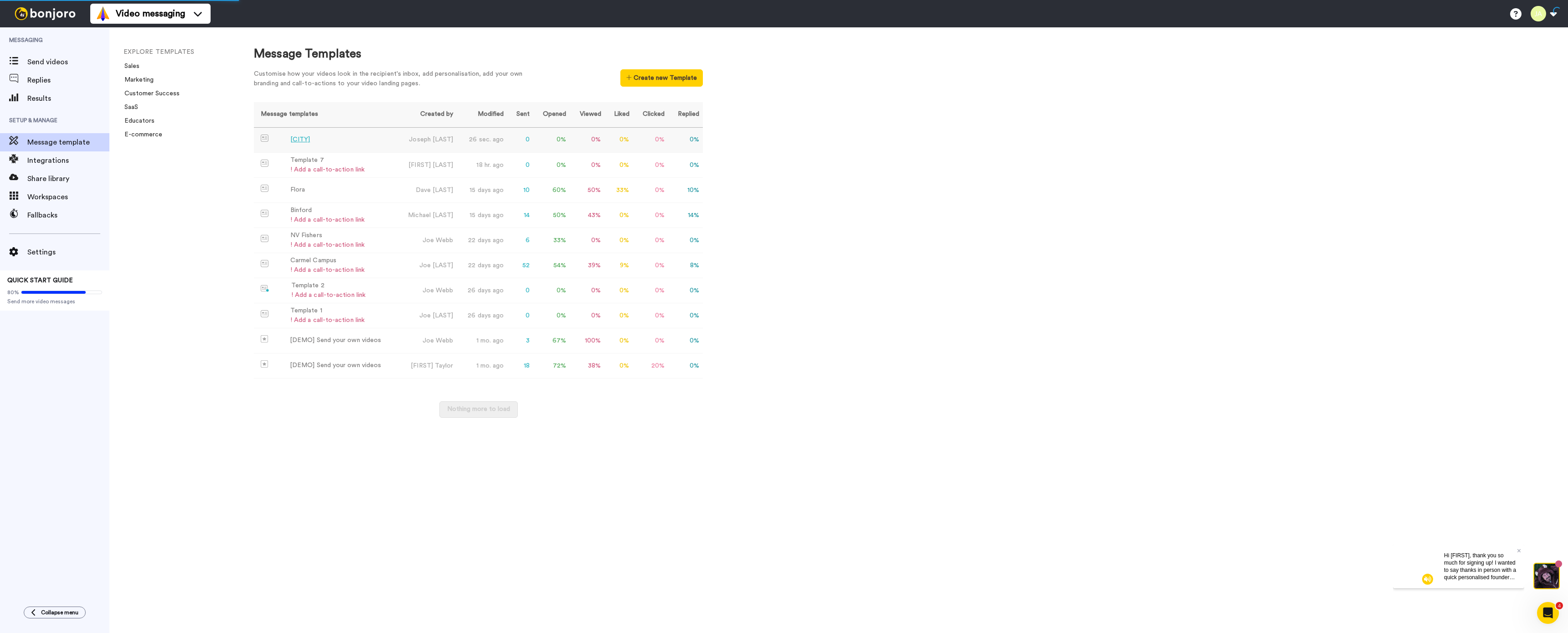 click on "[CITY]" at bounding box center [300, 140] 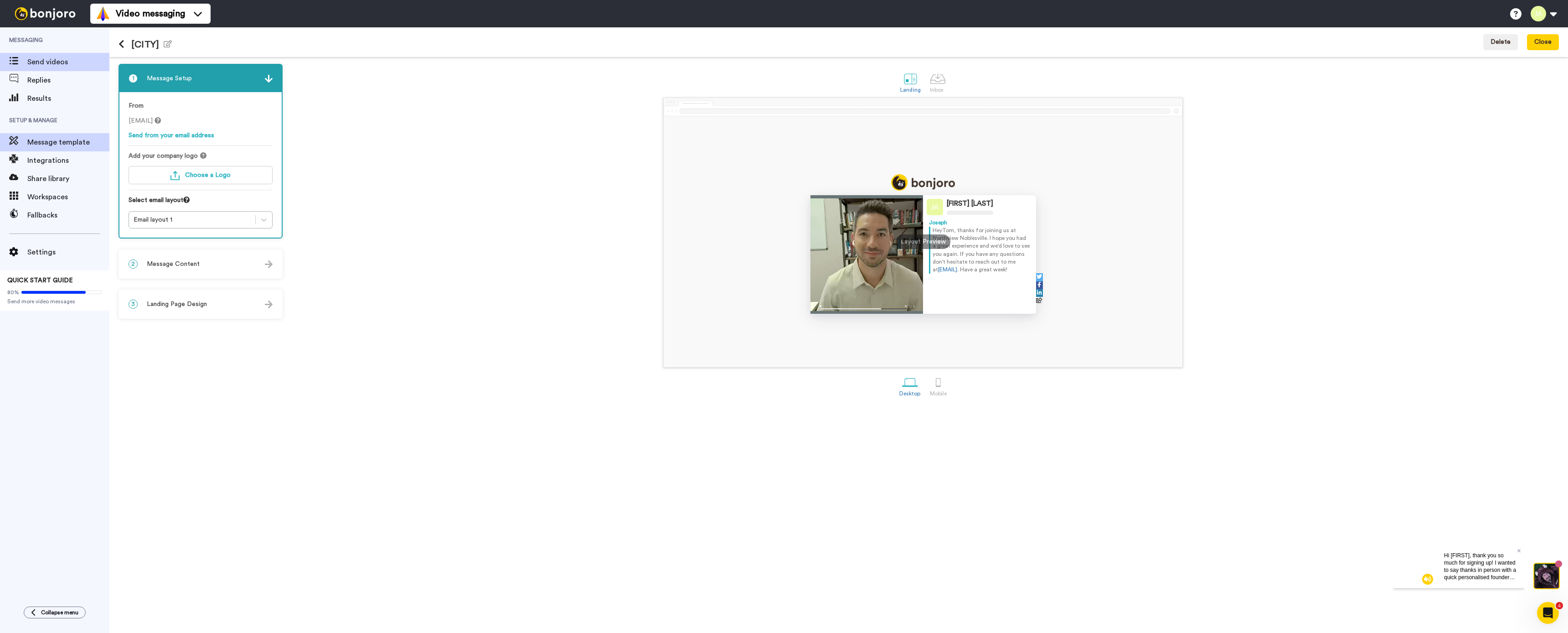 click on "Send videos" at bounding box center (68, 62) 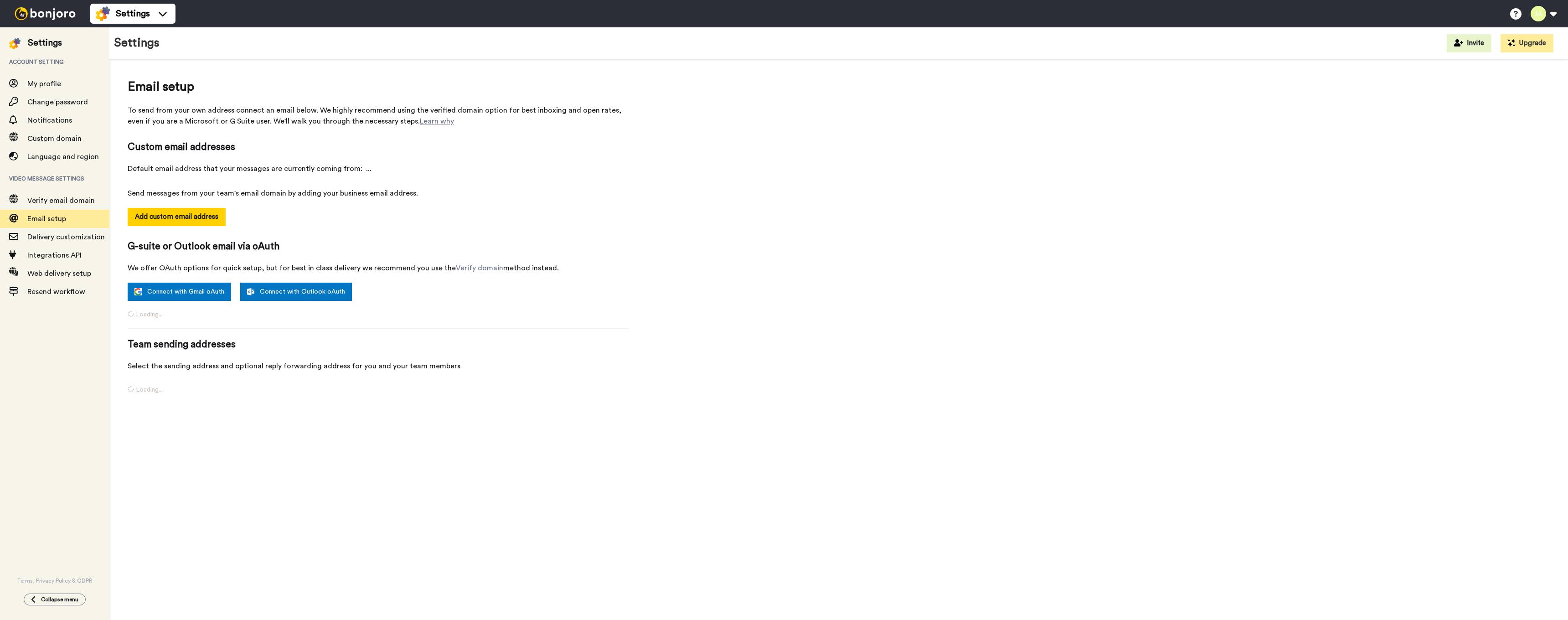 scroll, scrollTop: 0, scrollLeft: 0, axis: both 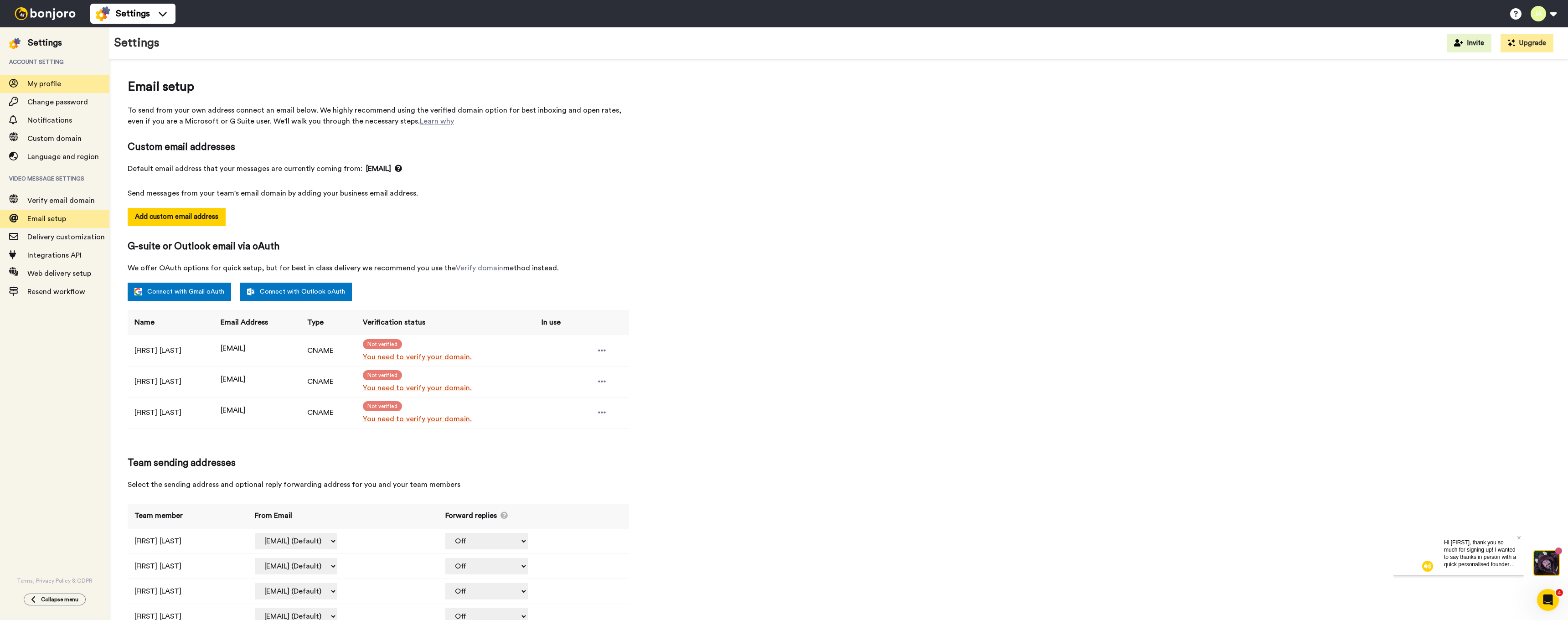 click on "My profile" at bounding box center (44, 84) 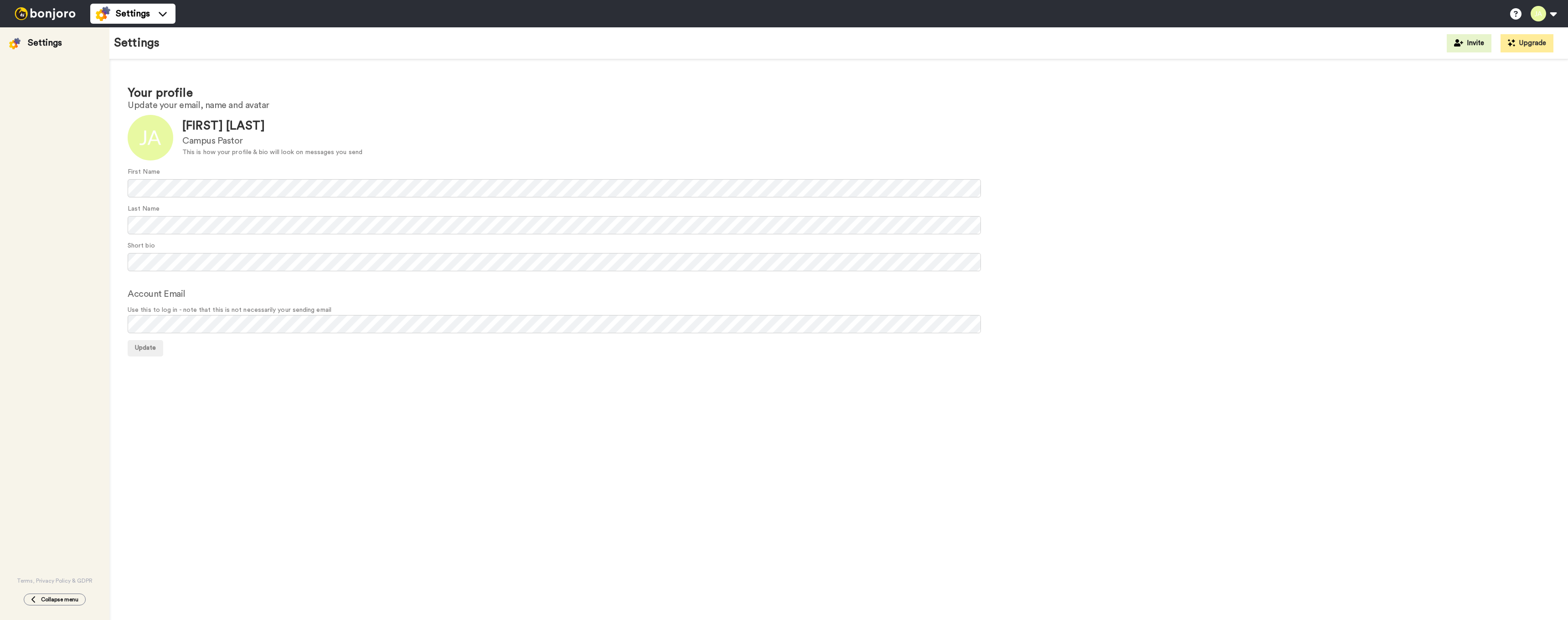 scroll, scrollTop: 0, scrollLeft: 0, axis: both 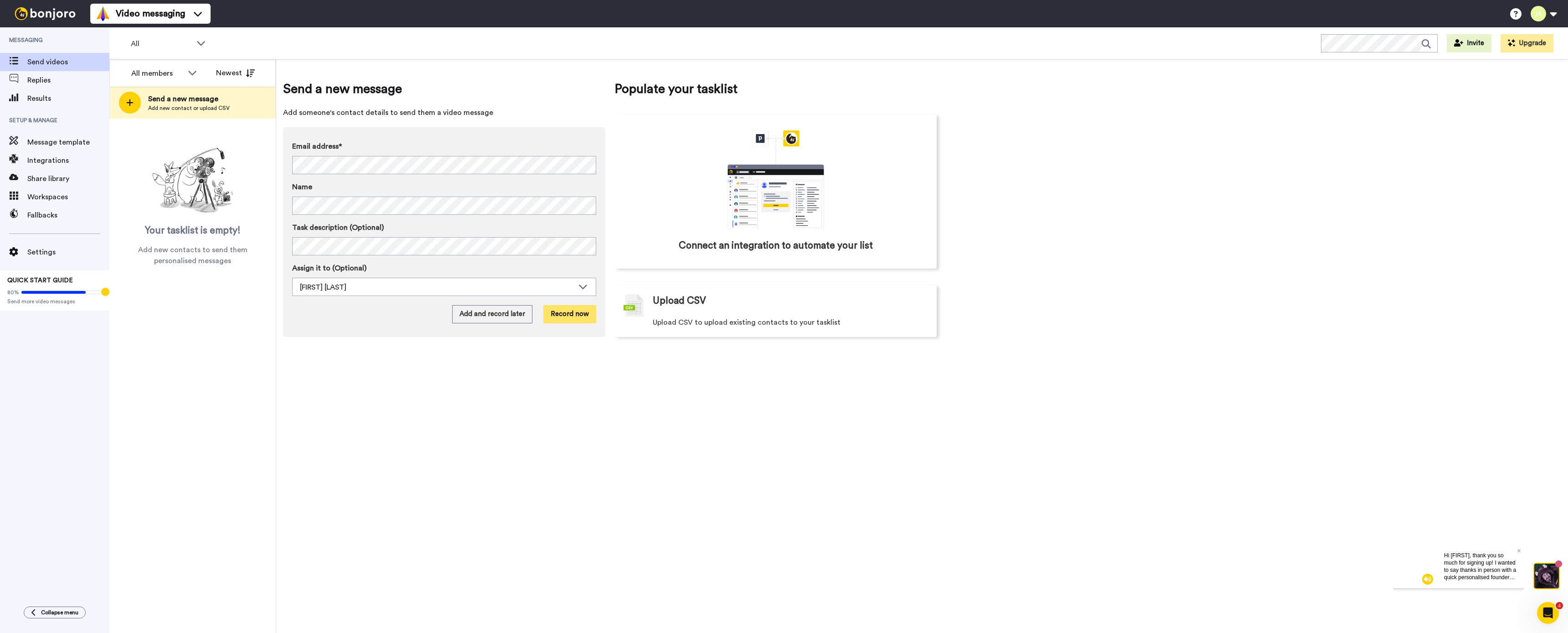click on "Record now" at bounding box center [570, 314] 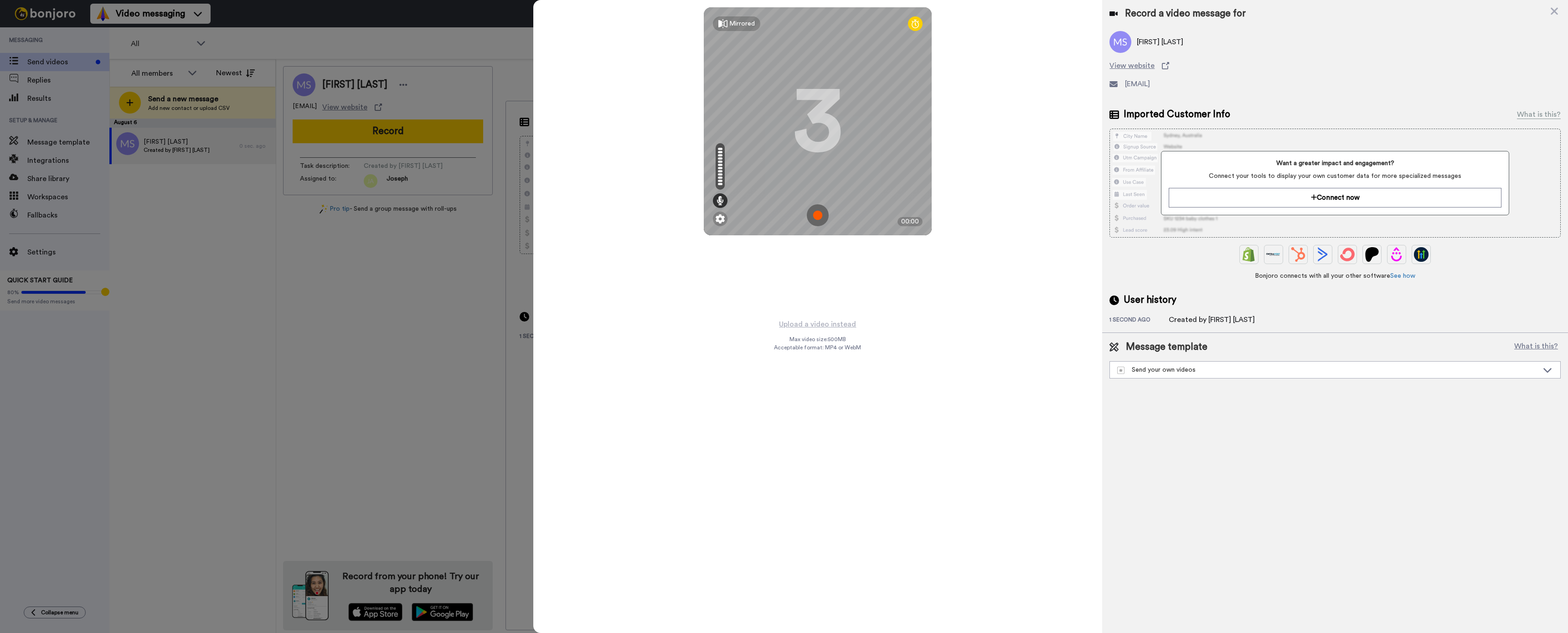 click at bounding box center (818, 215) 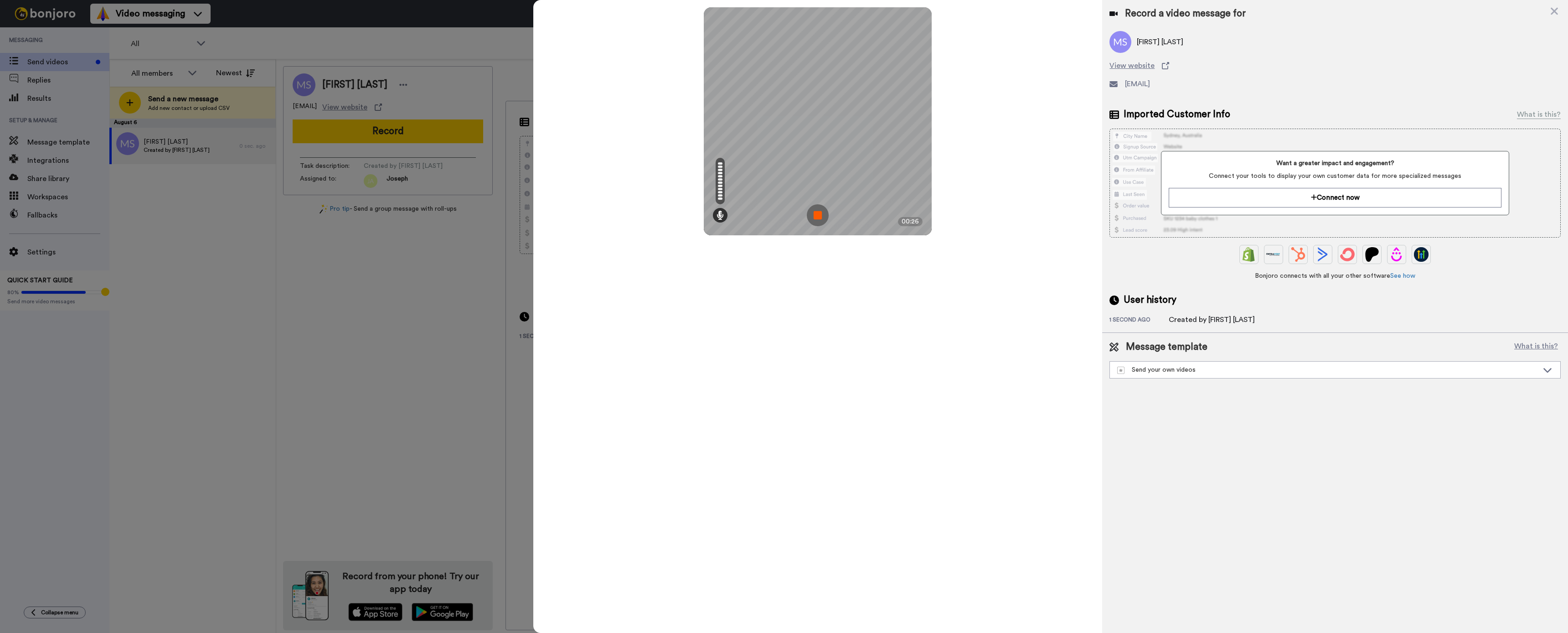 click at bounding box center [818, 215] 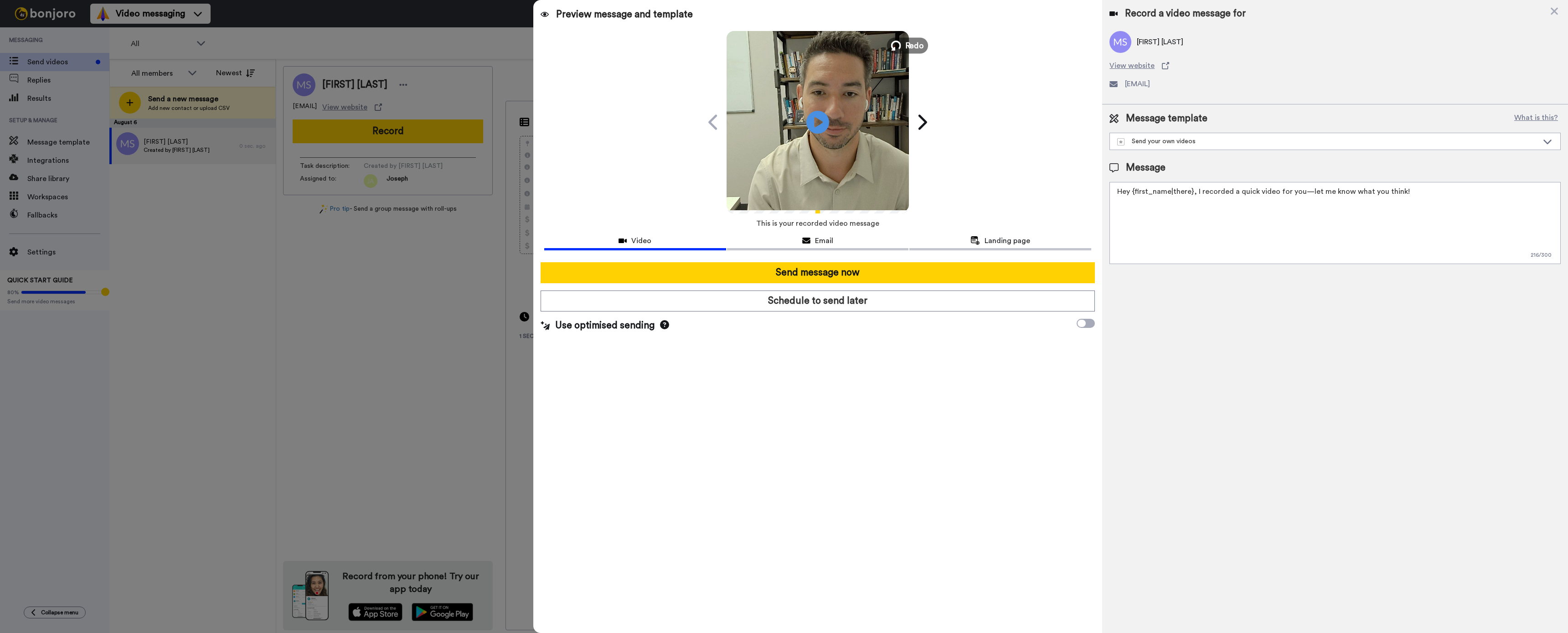 click on "Redo" at bounding box center [914, 45] 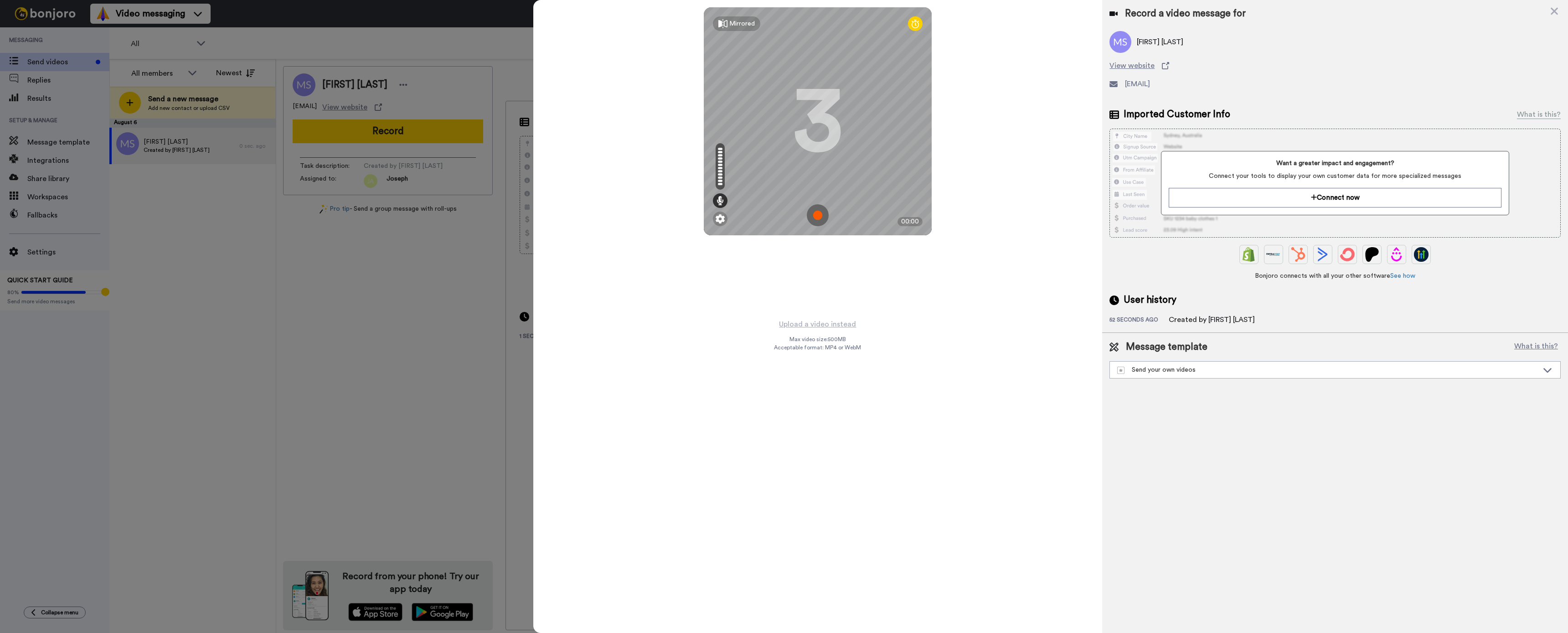 click at bounding box center (818, 215) 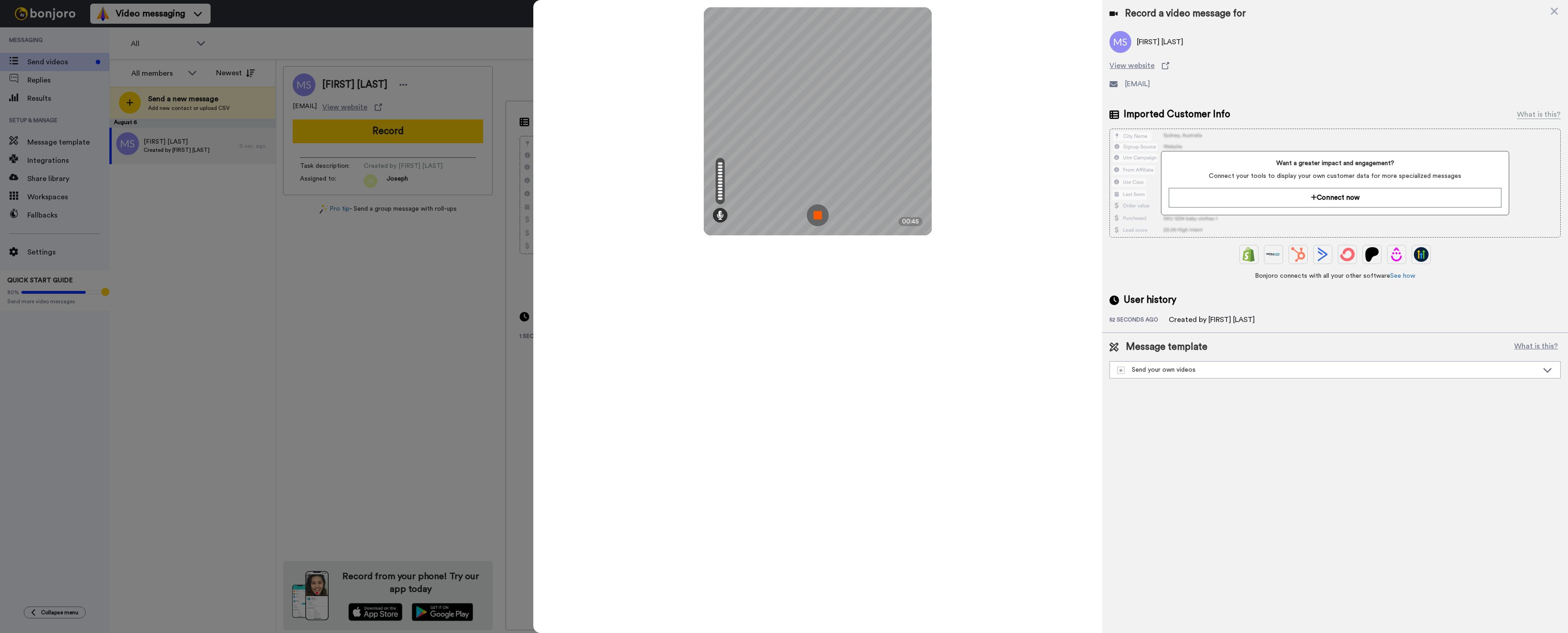 click at bounding box center [818, 215] 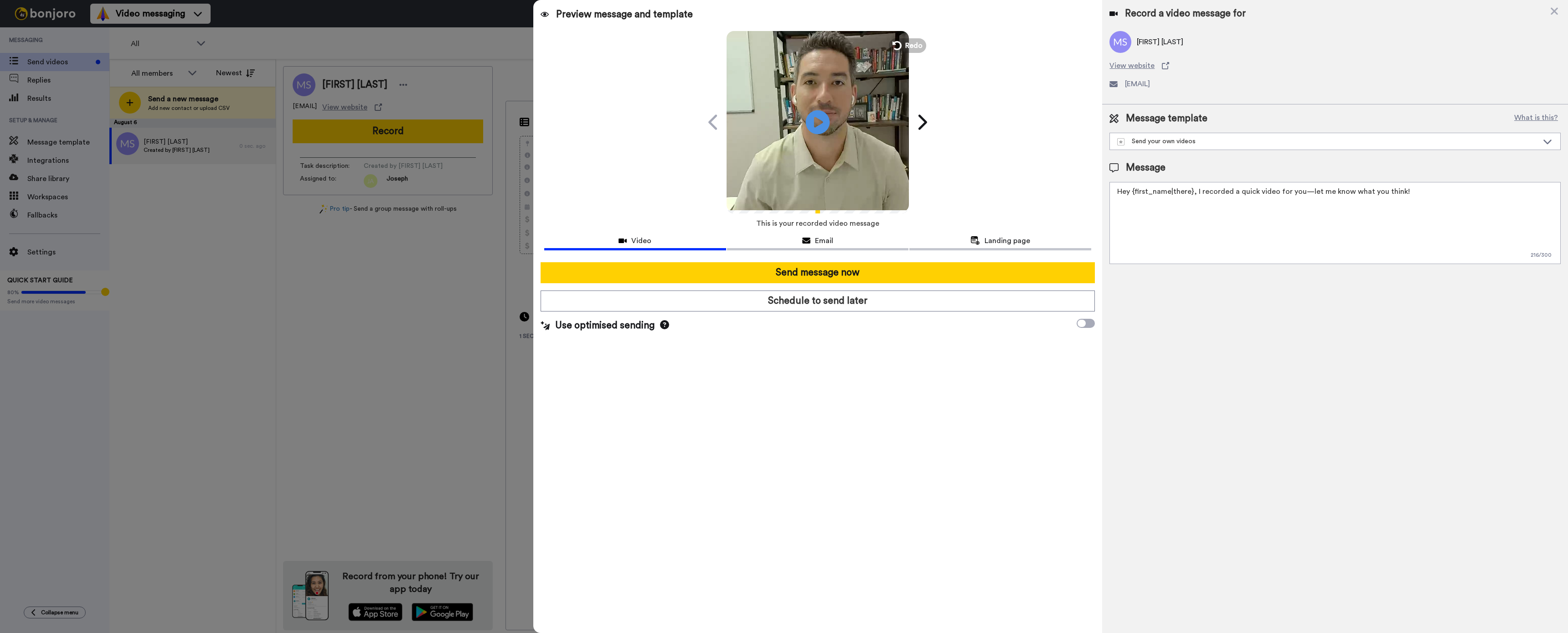 click 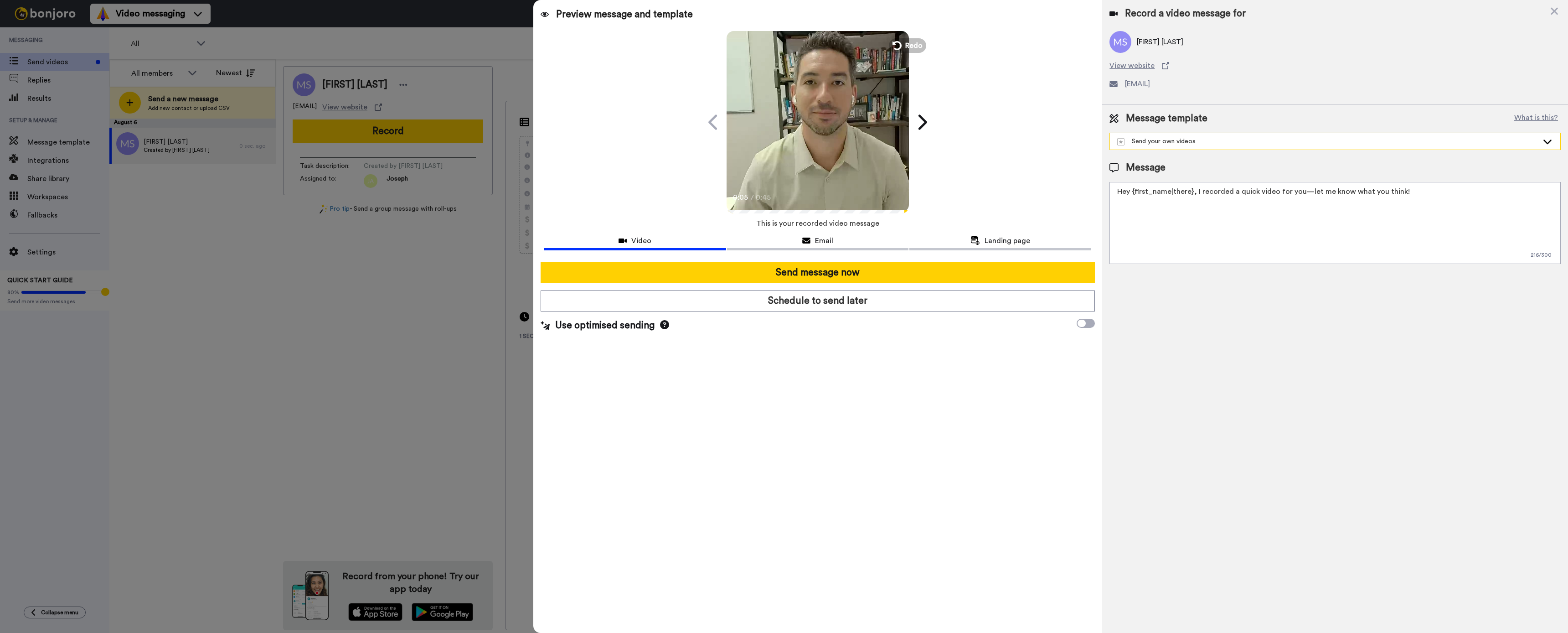 click on "Send your own videos" at bounding box center [1328, 141] 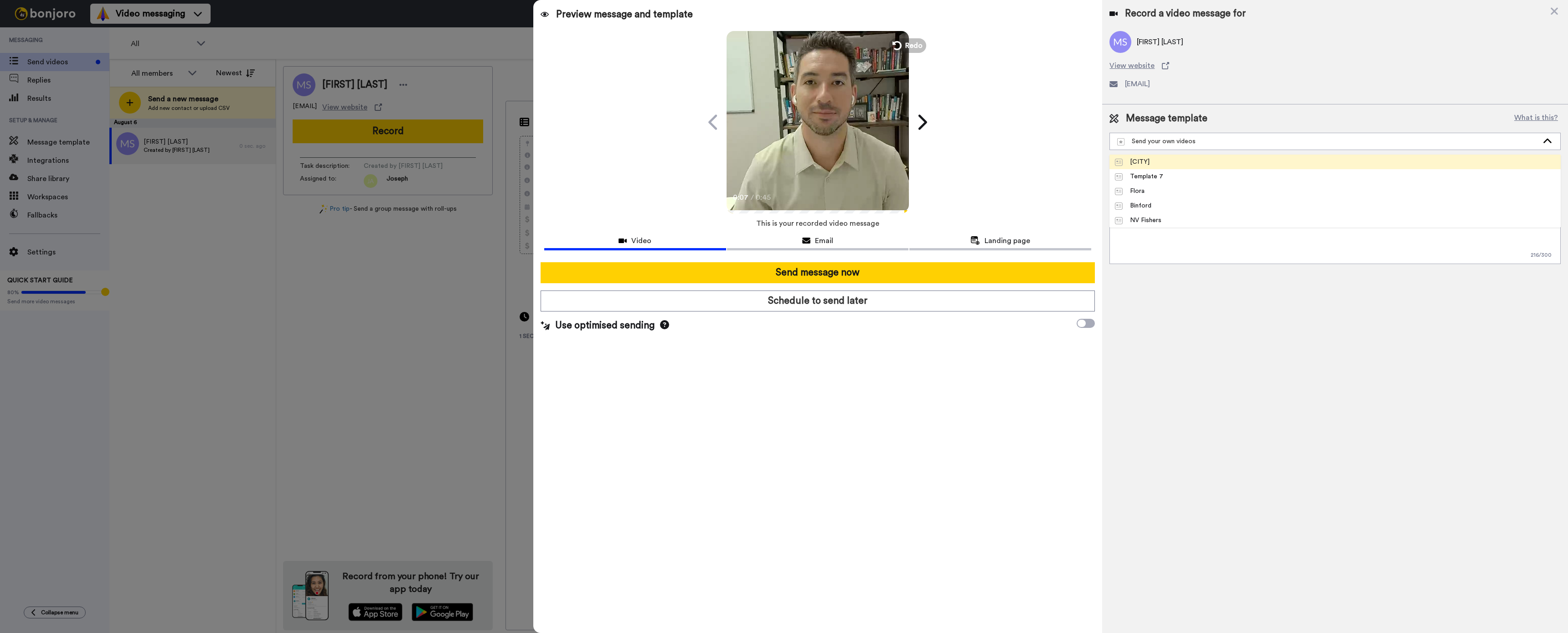 click on "Noblesville" at bounding box center [1335, 162] 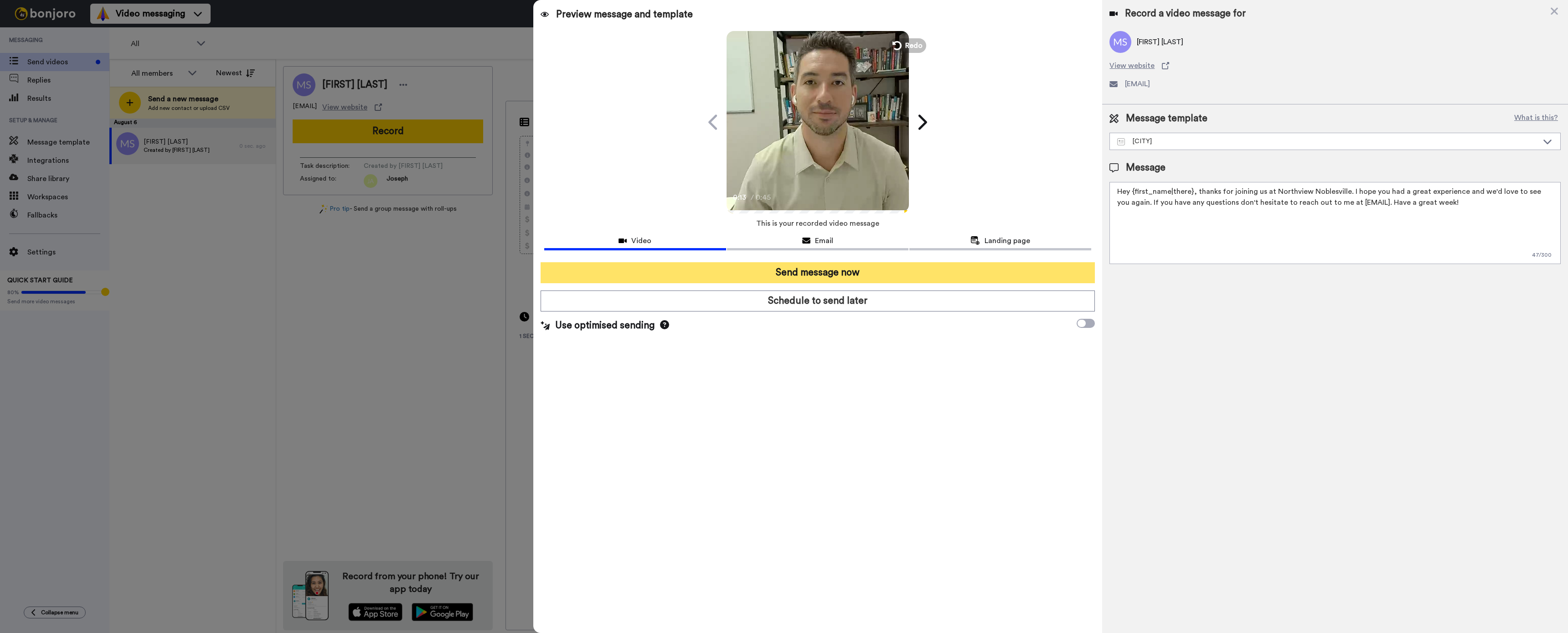 click on "Send message now" at bounding box center [818, 273] 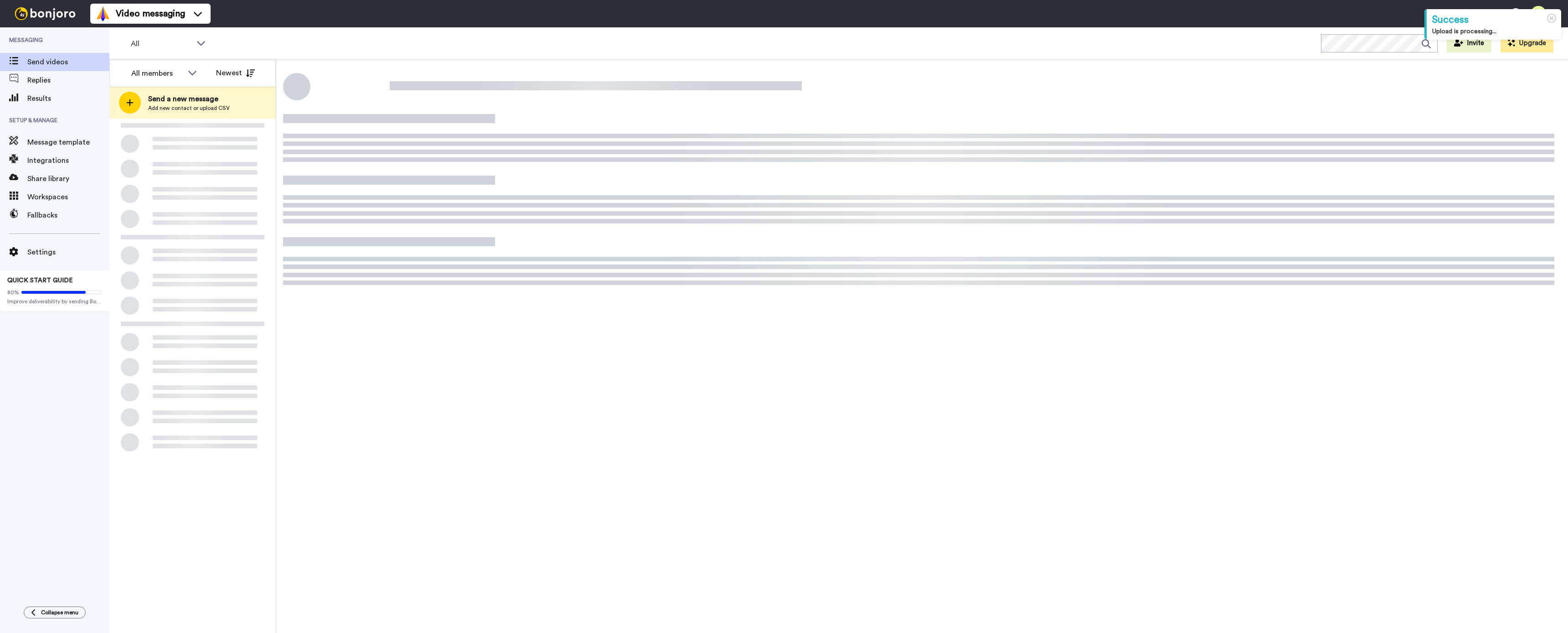 scroll, scrollTop: 0, scrollLeft: 0, axis: both 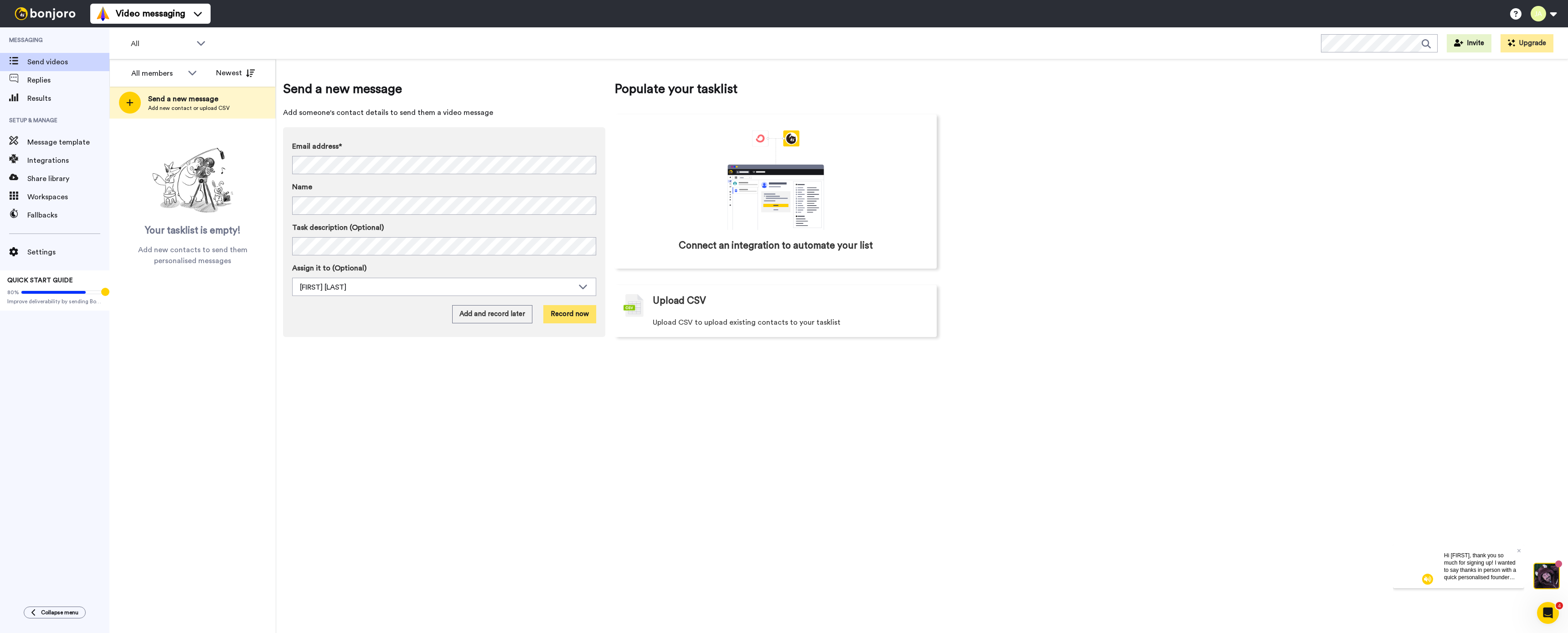 click on "Record now" at bounding box center (570, 314) 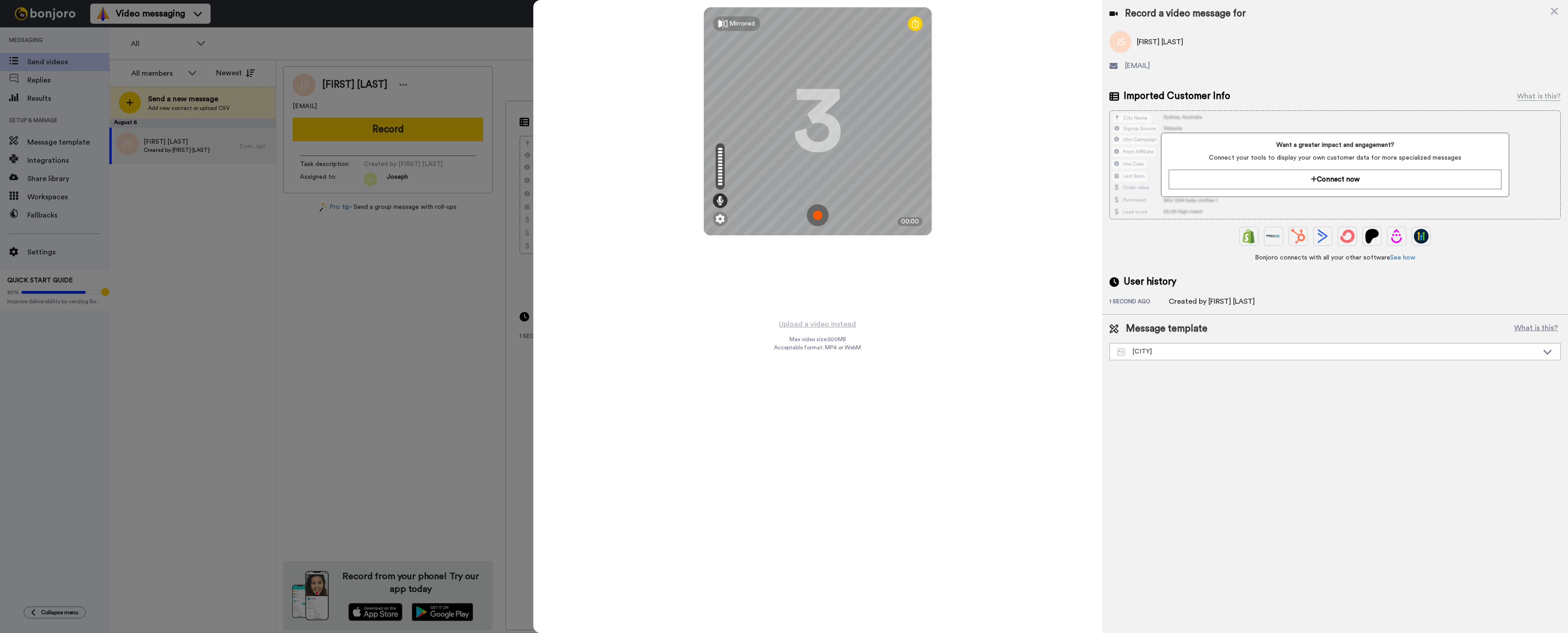 click at bounding box center [818, 215] 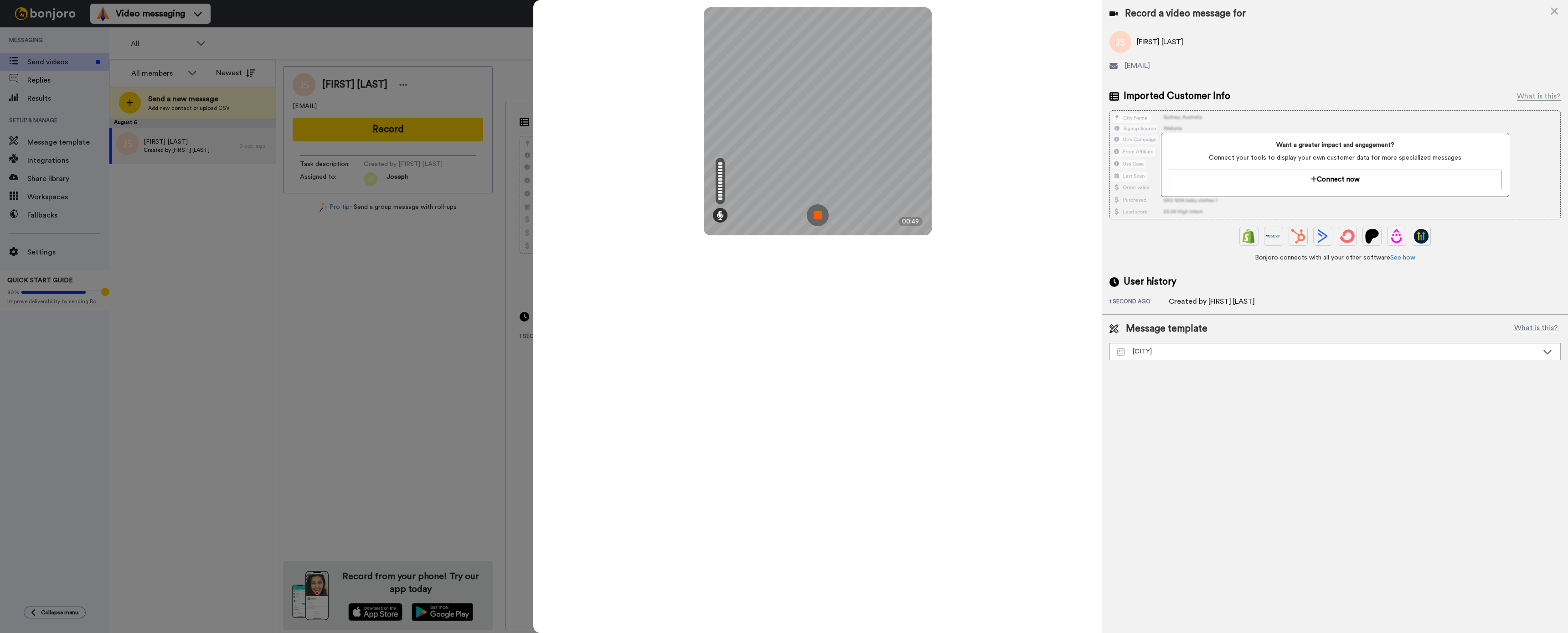 click at bounding box center [818, 215] 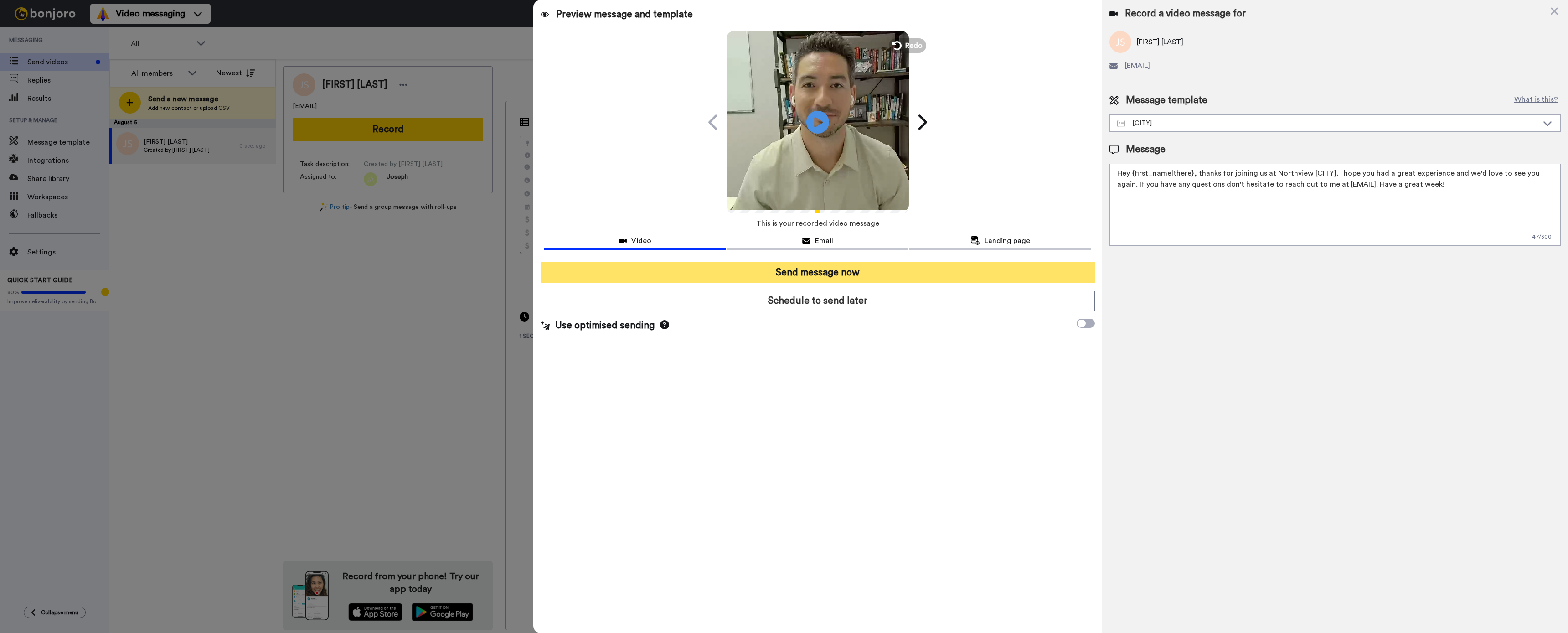 click on "Send message now" at bounding box center [818, 273] 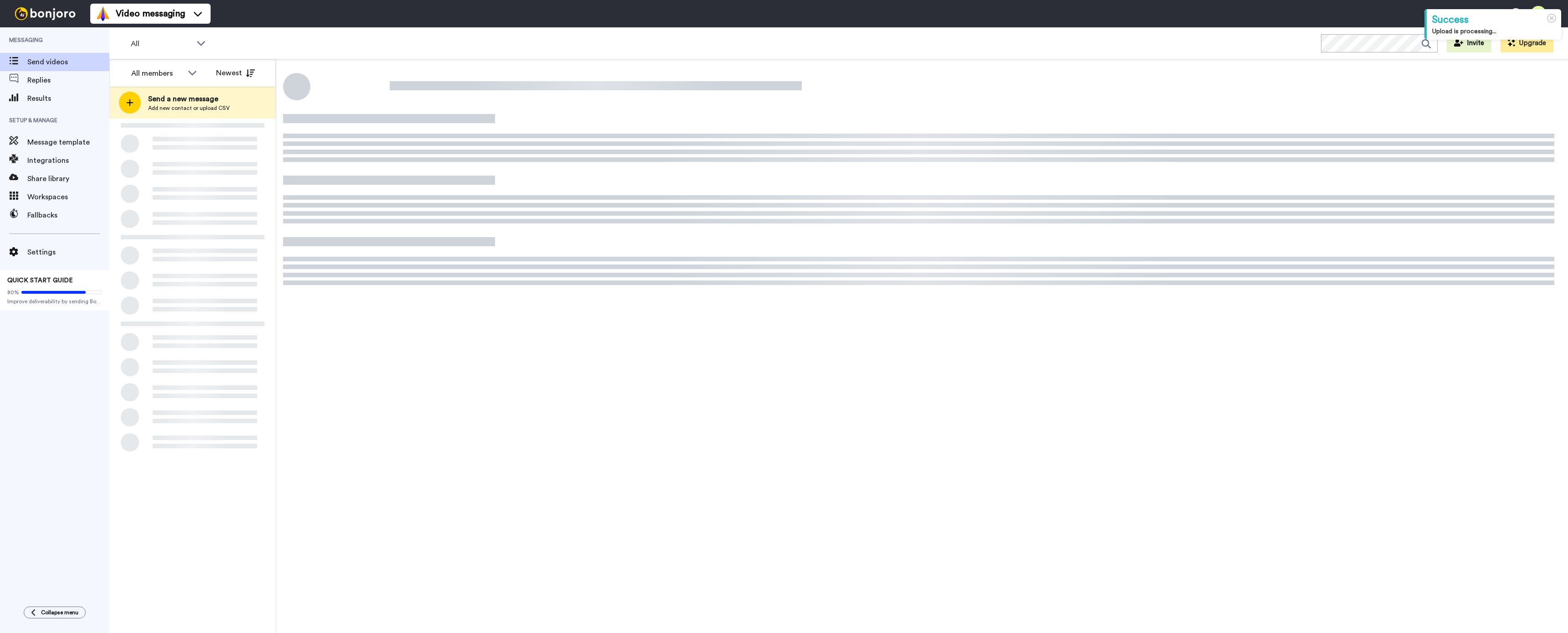 scroll, scrollTop: 0, scrollLeft: 0, axis: both 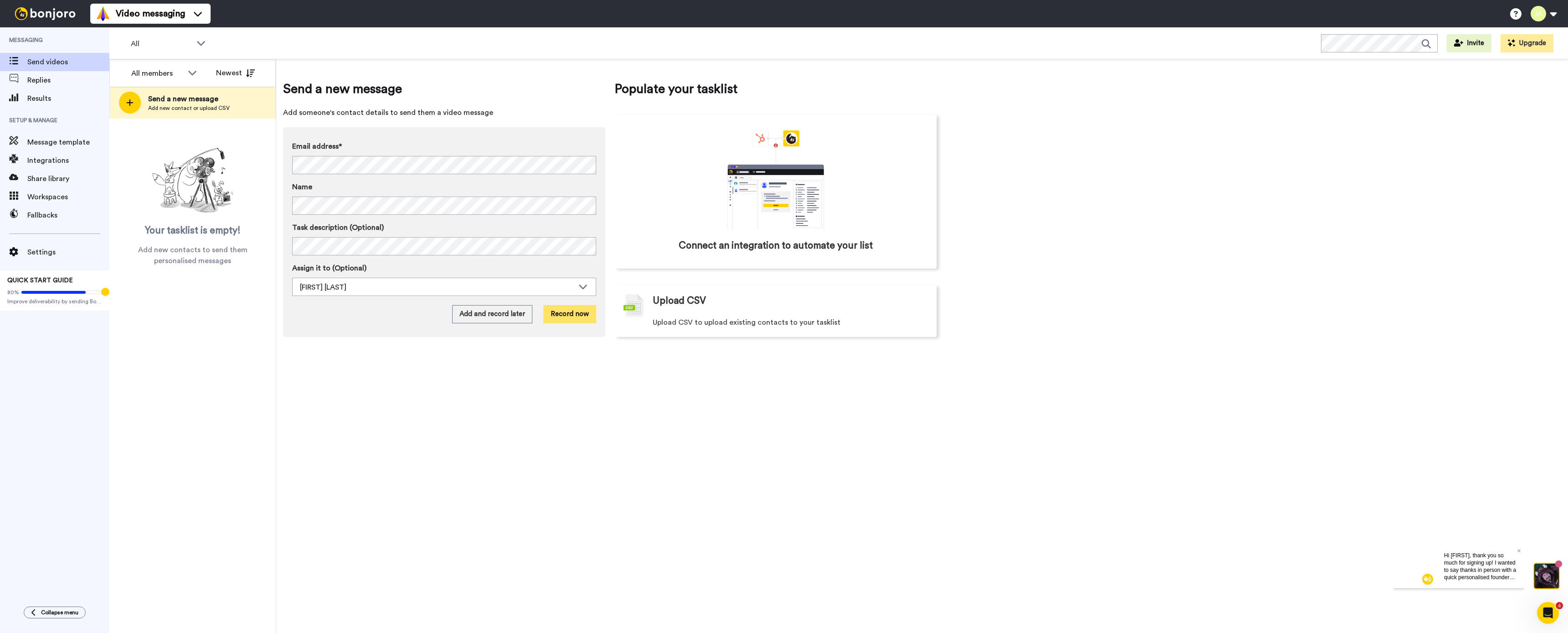 click on "Record now" at bounding box center [570, 314] 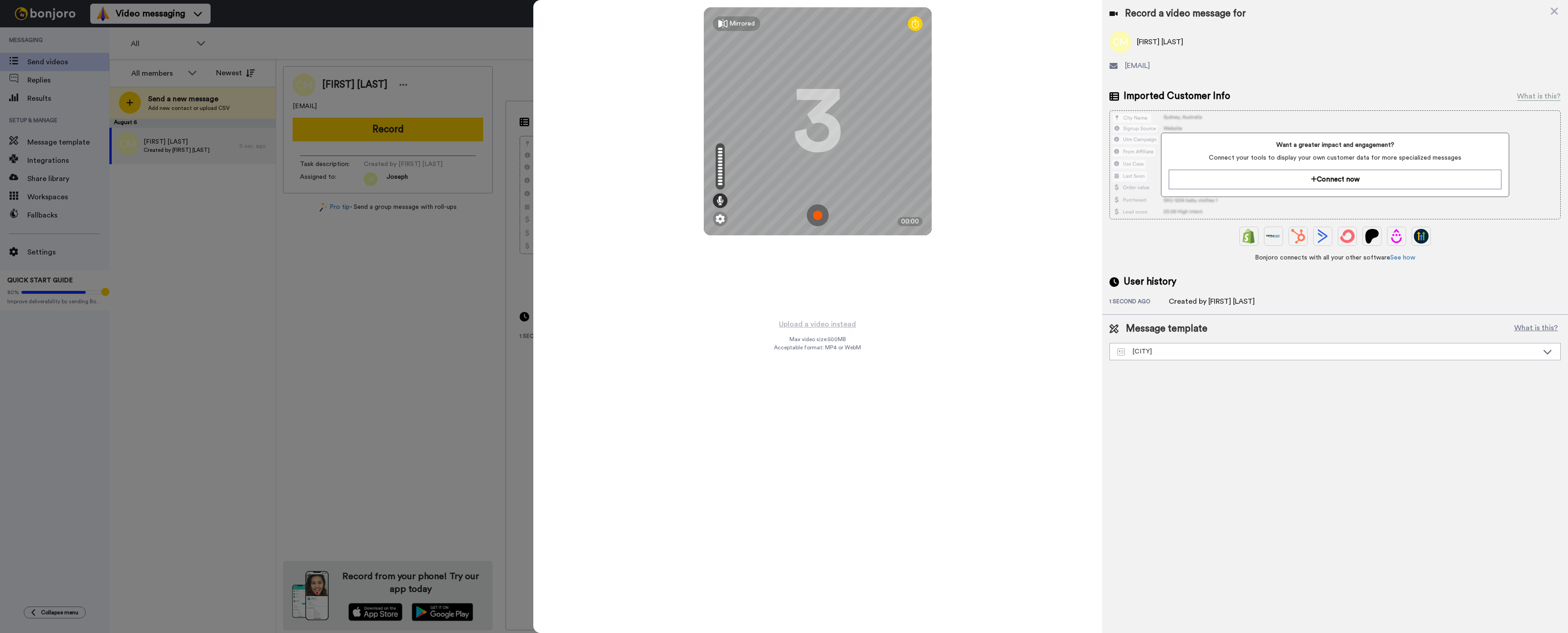 click at bounding box center [818, 215] 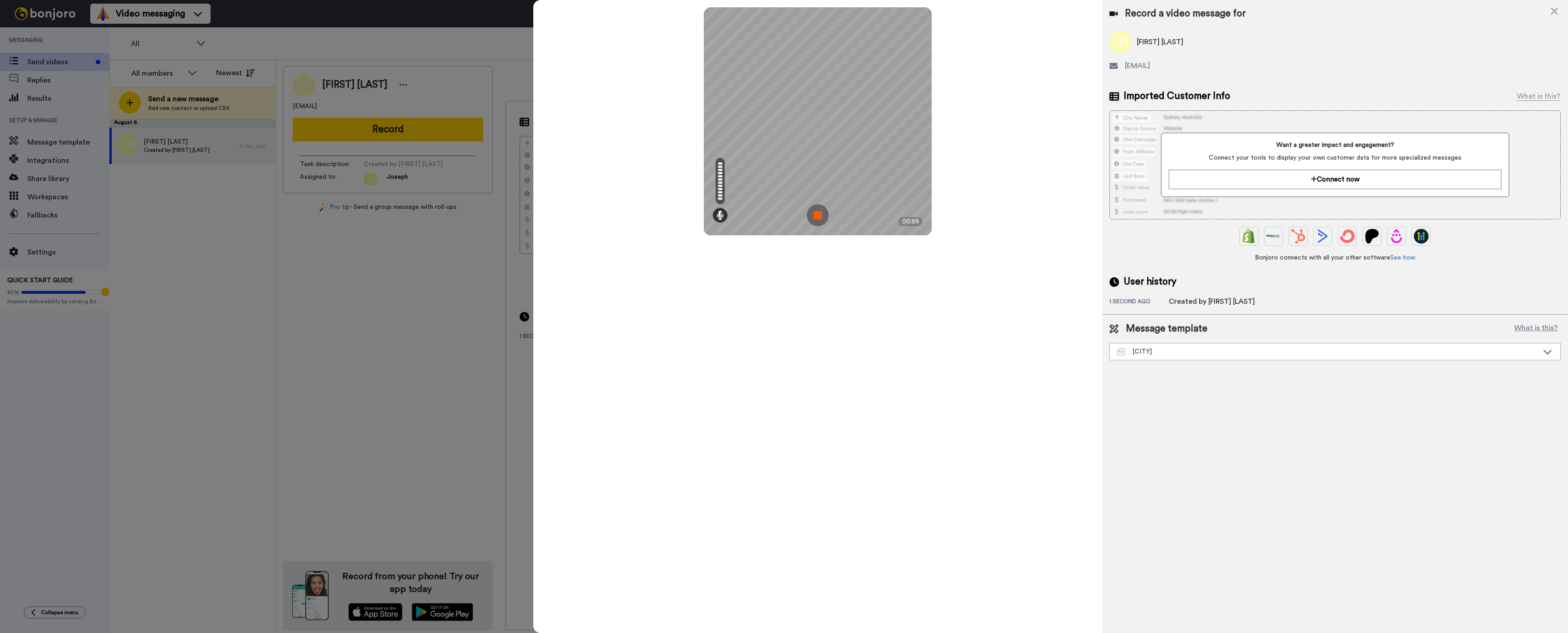 click at bounding box center [818, 215] 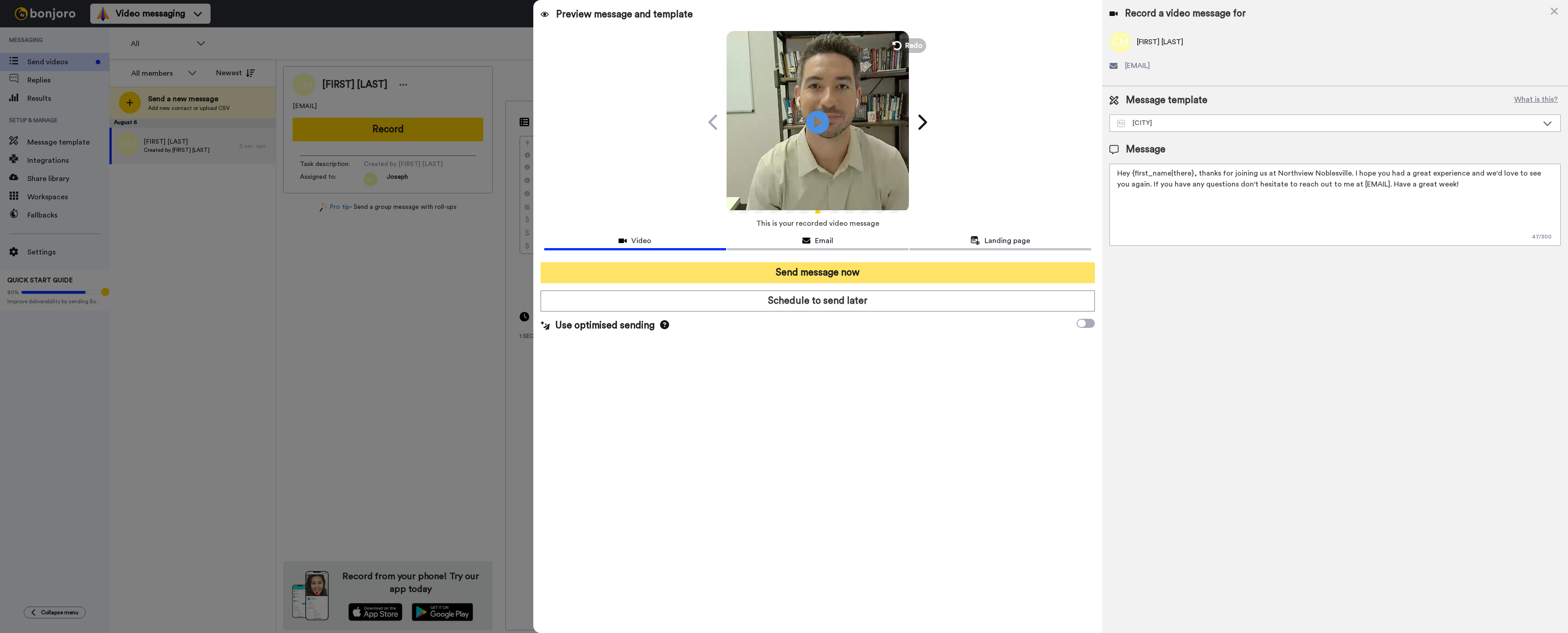 click on "Send message now" at bounding box center (818, 273) 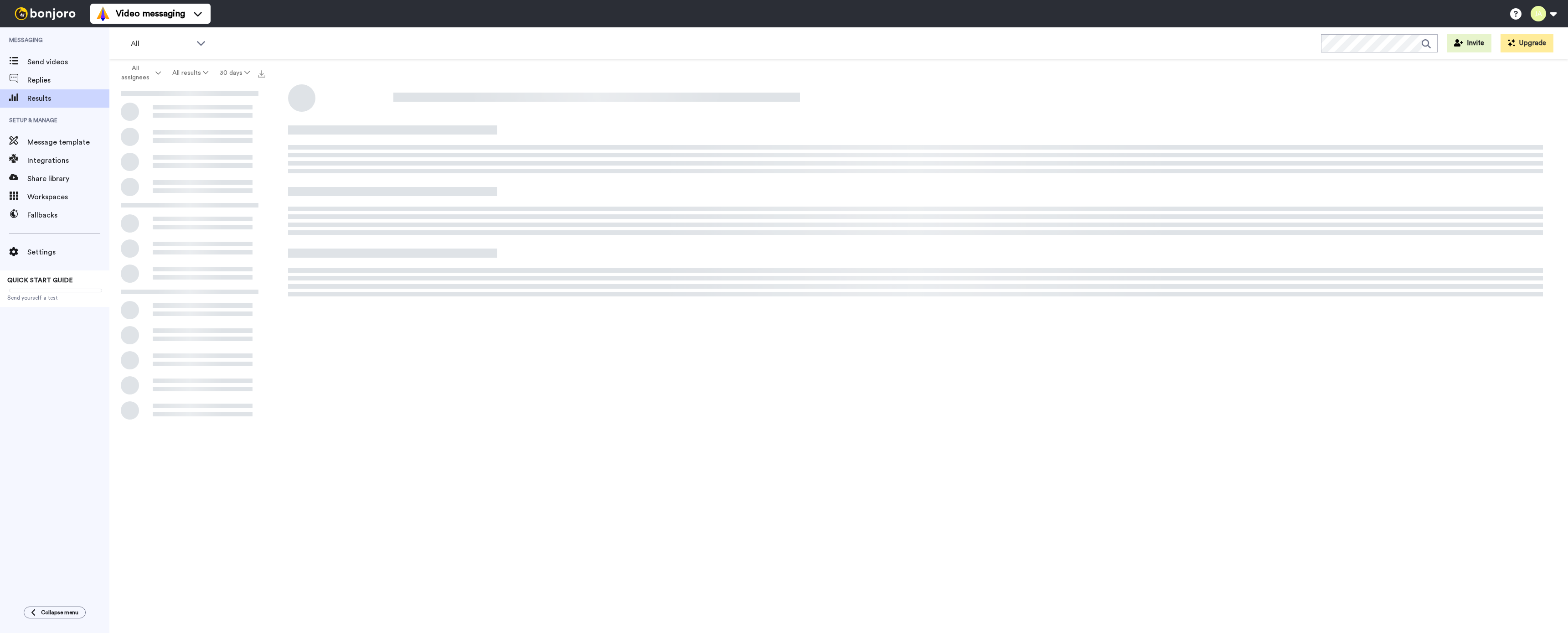 scroll, scrollTop: 0, scrollLeft: 0, axis: both 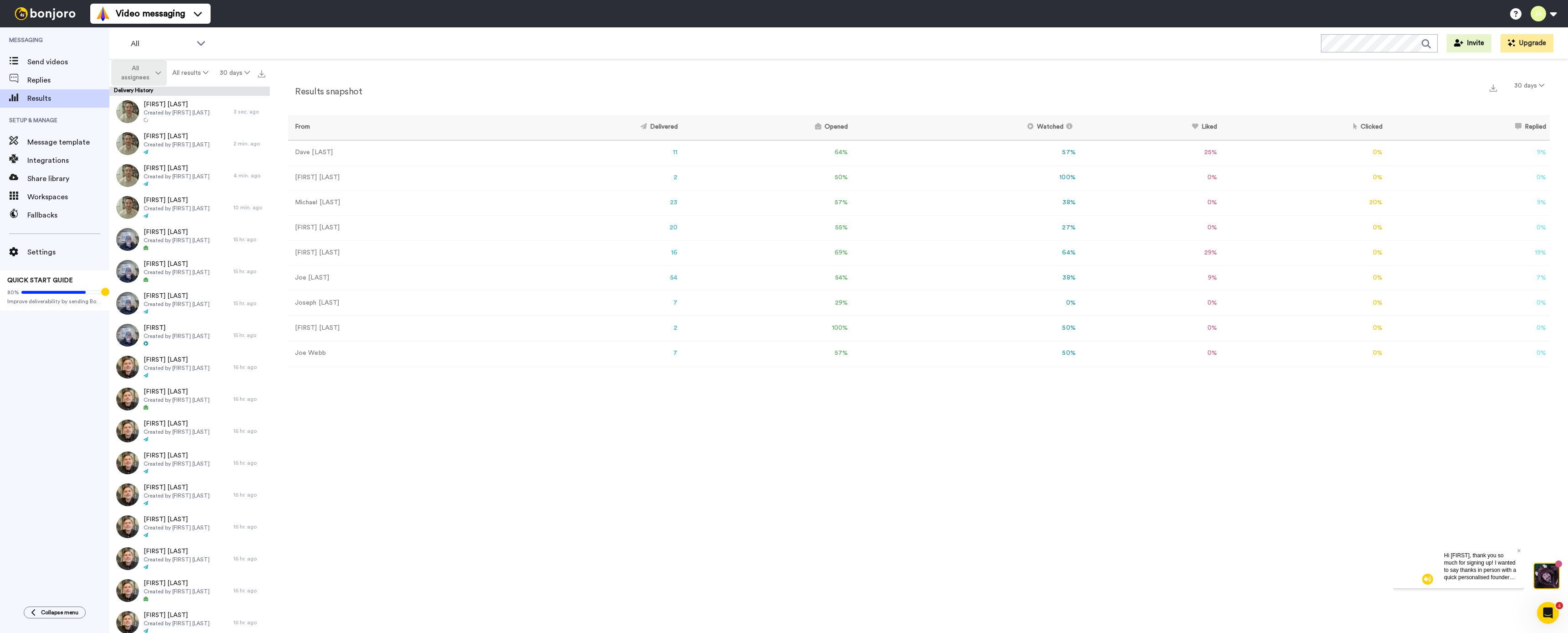 click at bounding box center [158, 73] 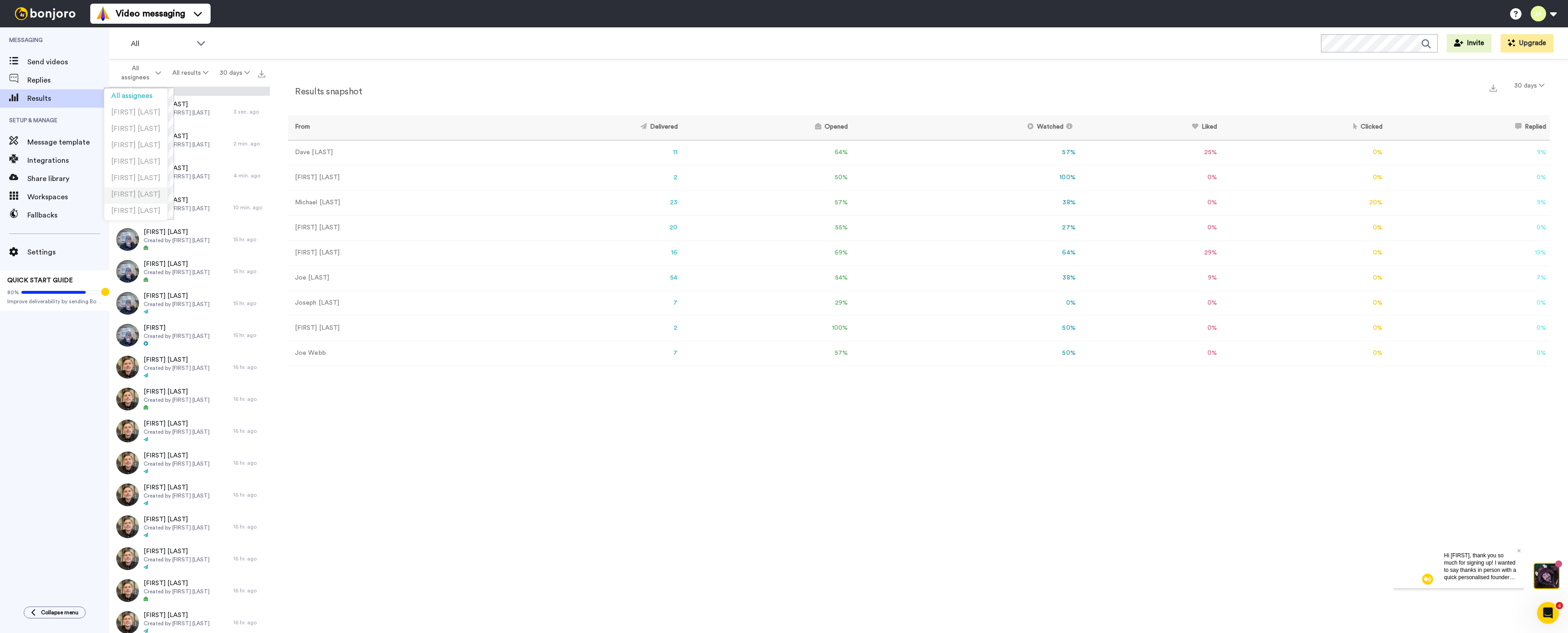 click on "[FIRST] [LAST]" at bounding box center [136, 194] 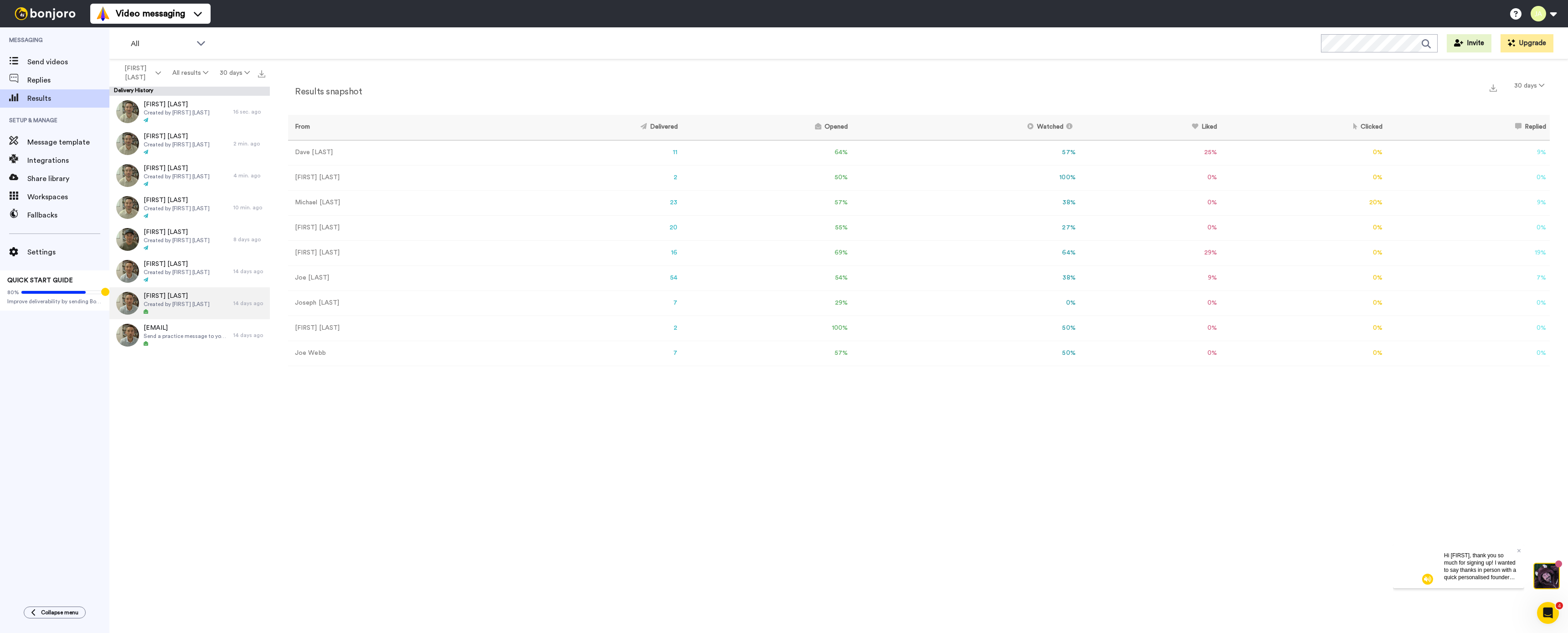 click on "[FIRST] [LAST] Created by [FIRST] [LAST]" at bounding box center [171, 303] 